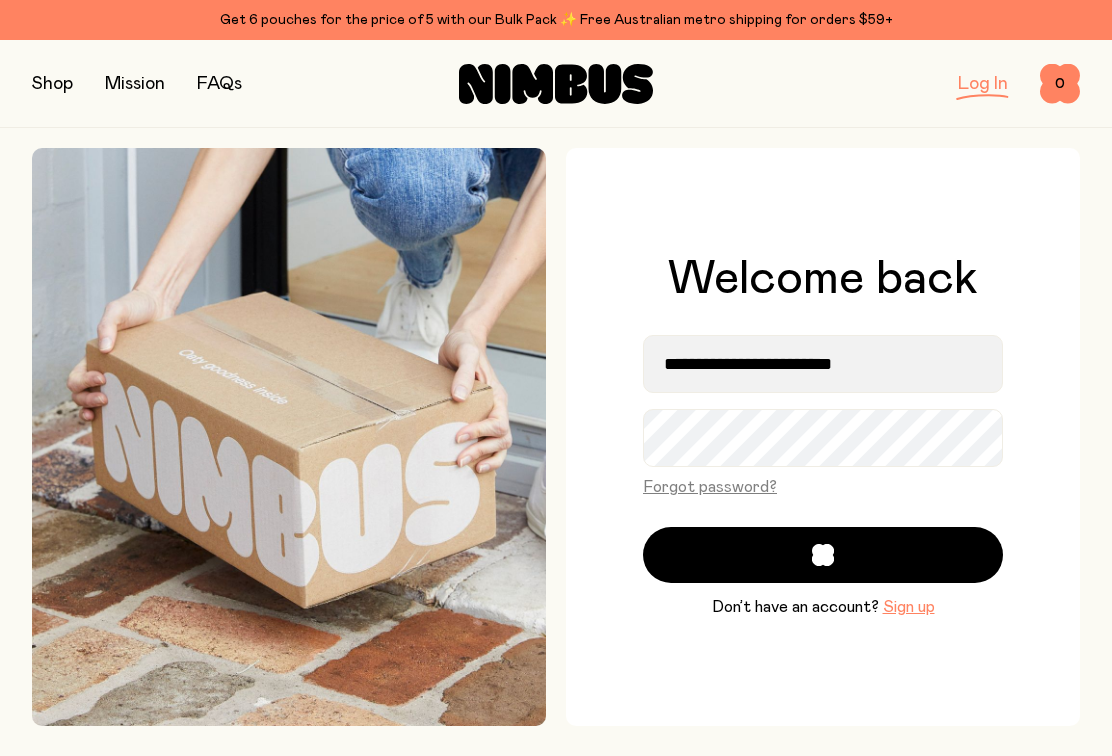 scroll, scrollTop: 0, scrollLeft: 0, axis: both 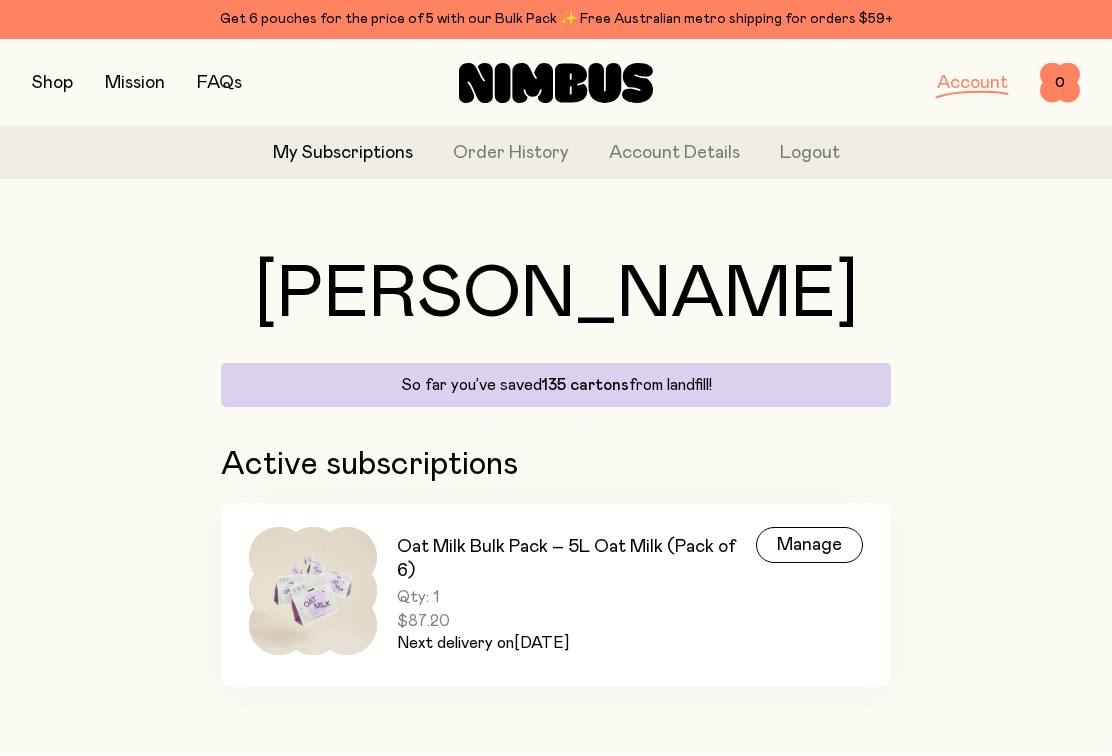 click on "Manage" at bounding box center (809, 546) 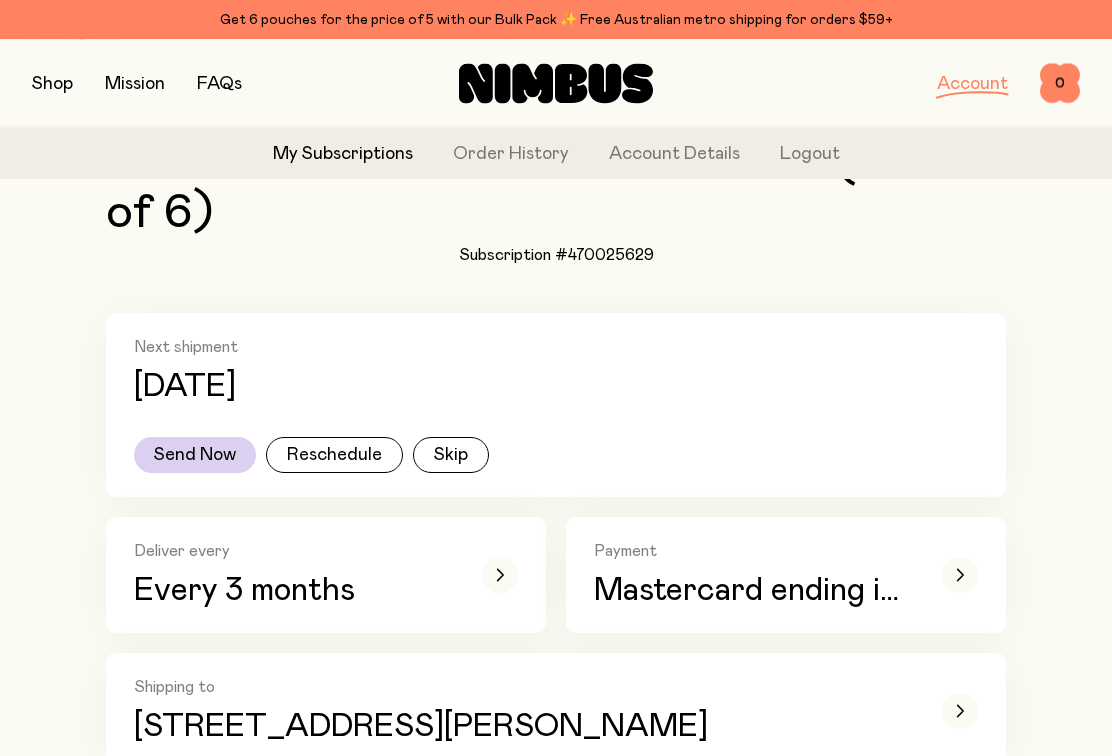scroll, scrollTop: 176, scrollLeft: 0, axis: vertical 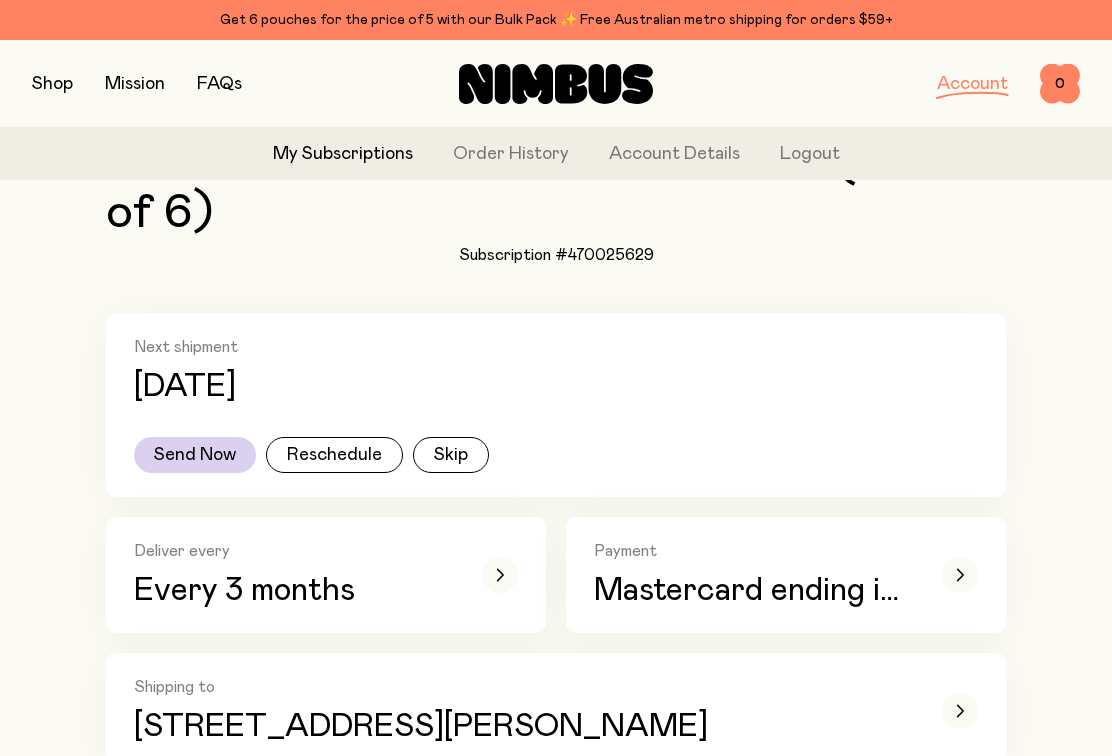 click on "Reschedule" at bounding box center (334, 455) 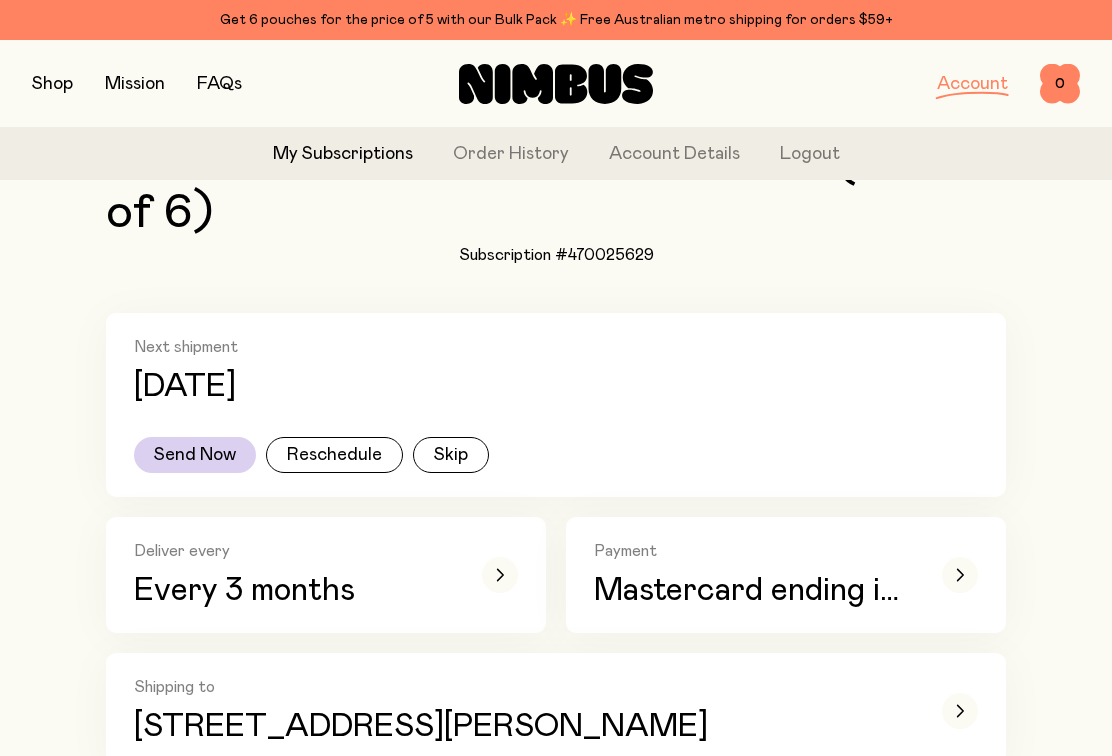 scroll, scrollTop: 0, scrollLeft: 0, axis: both 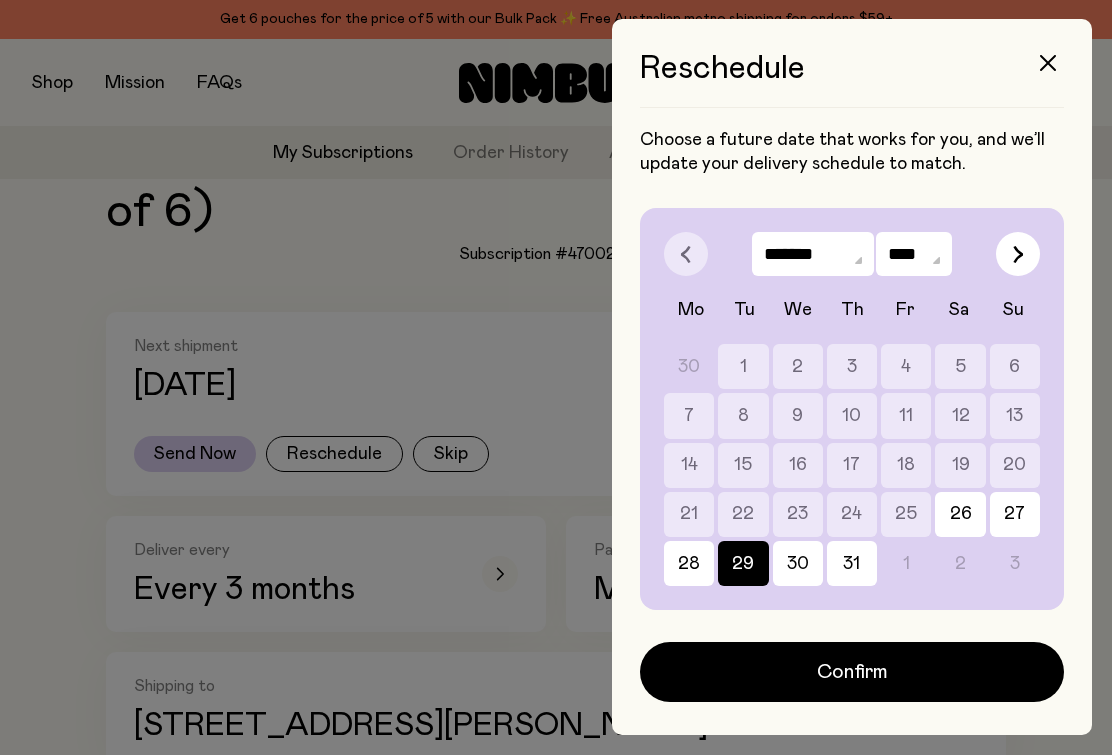 click at bounding box center [1018, 255] 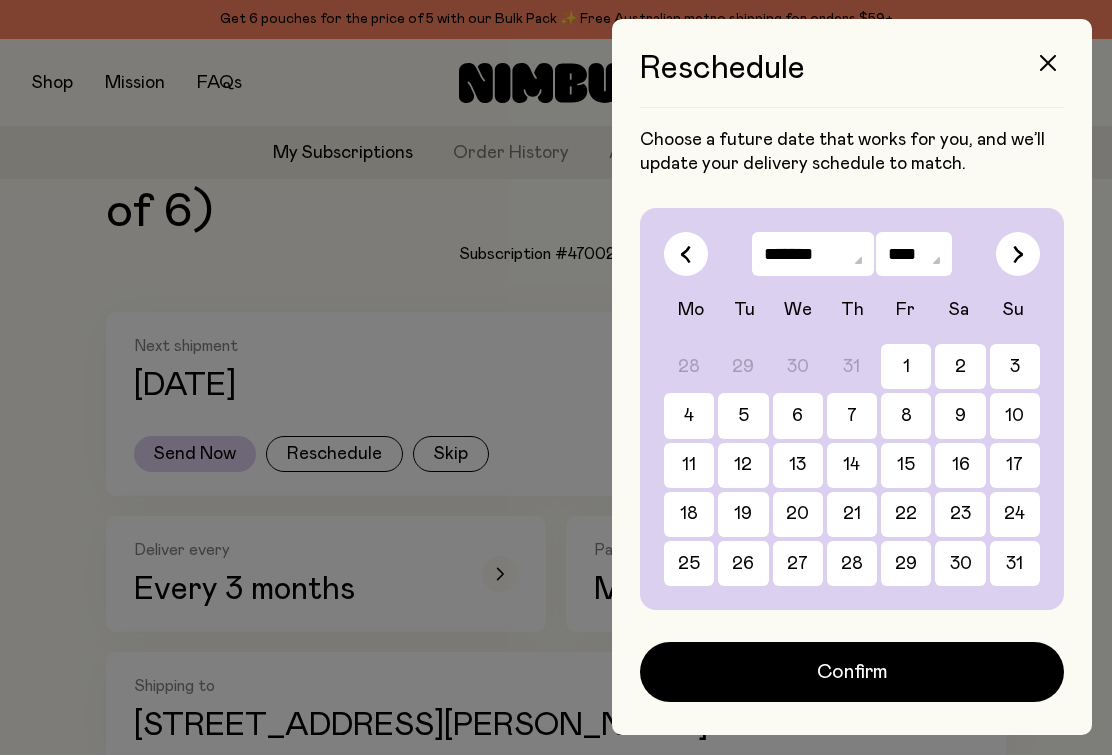 click on "19" 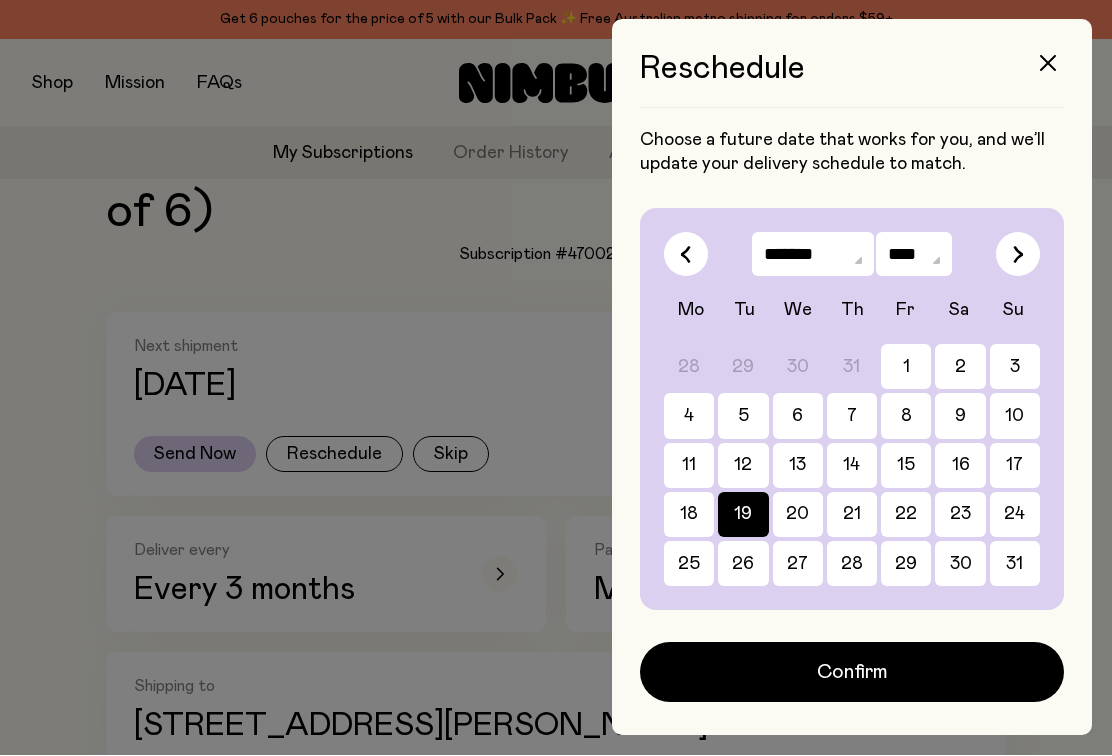 click on "Confirm" at bounding box center [852, 673] 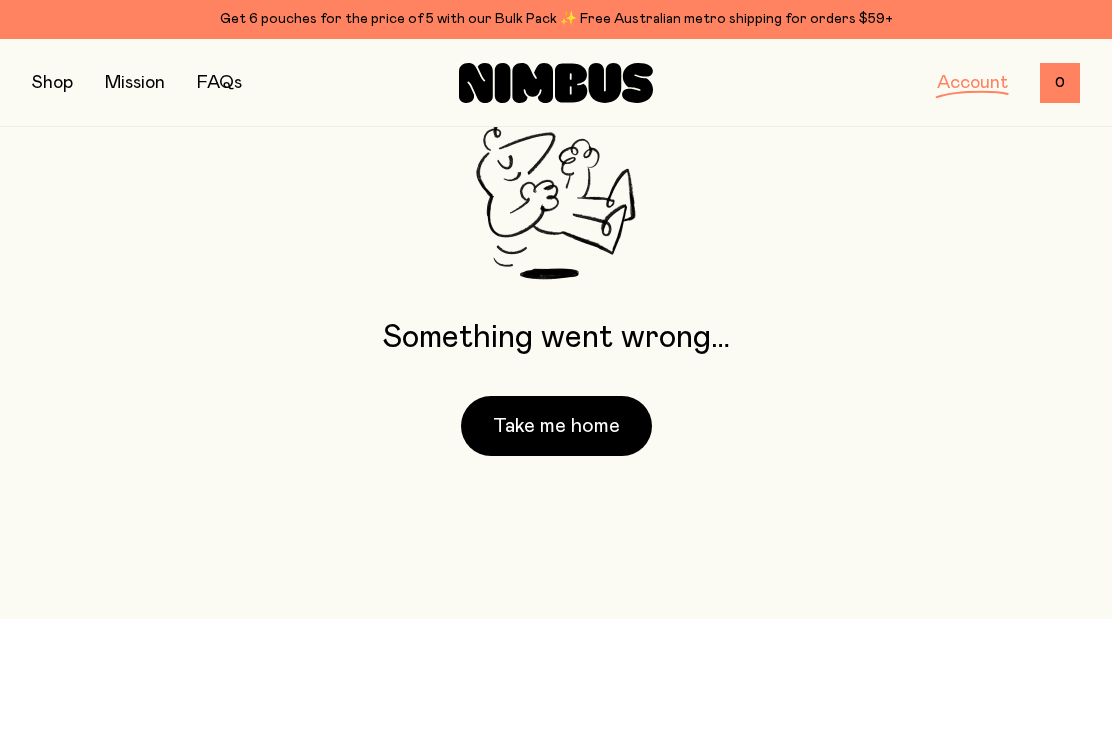 click on "Take me home" at bounding box center [556, 427] 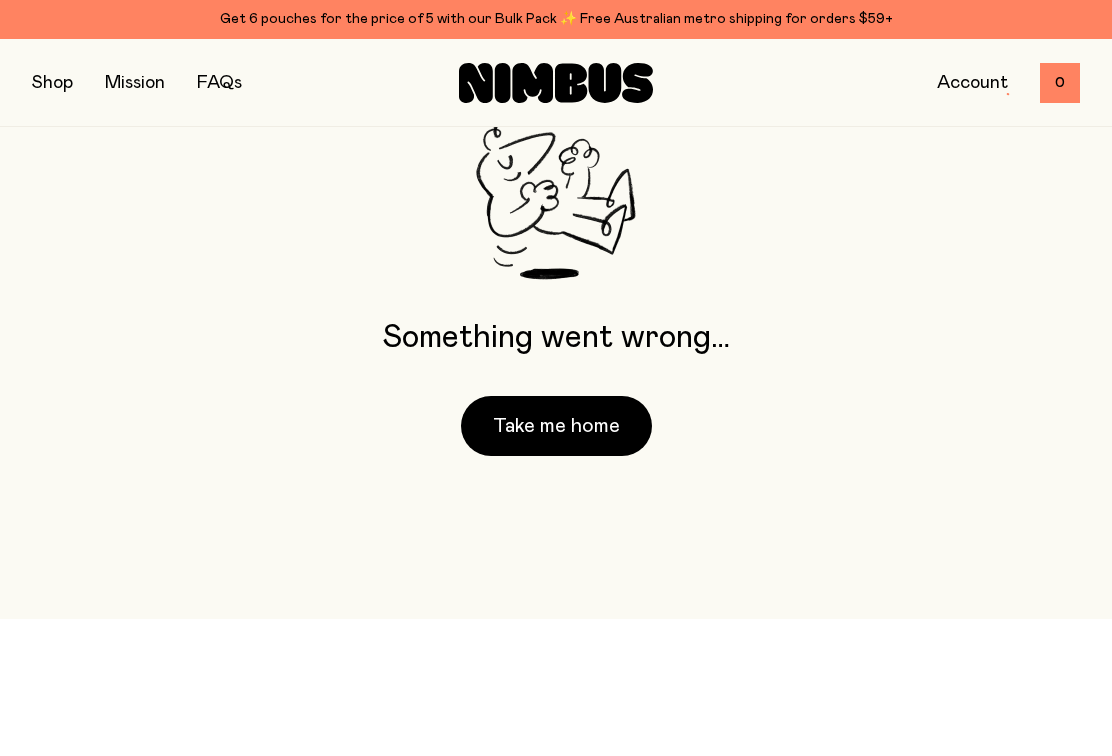 click on "Account" at bounding box center (972, 84) 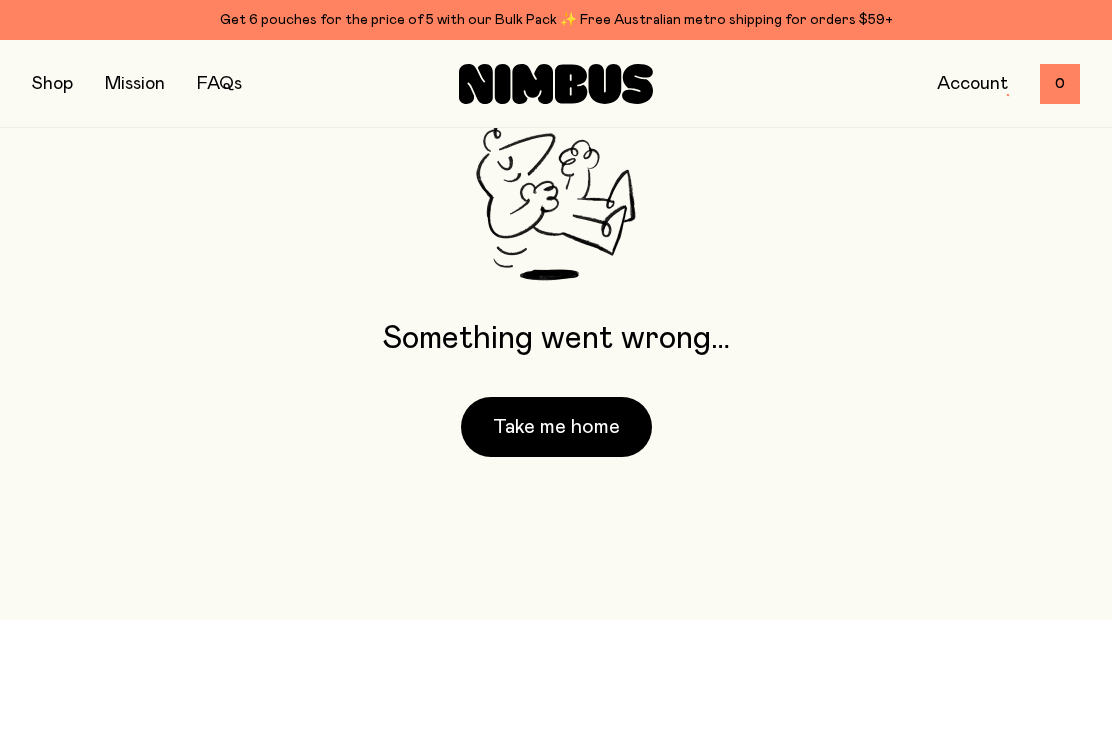 click on "0" 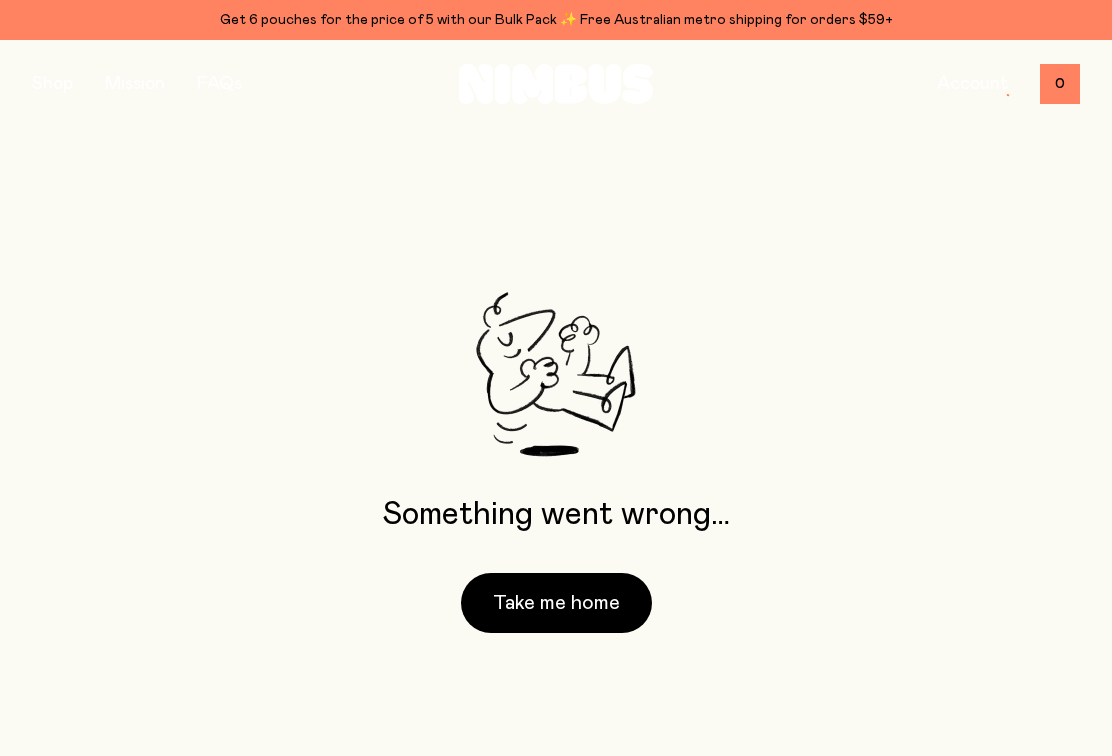 click at bounding box center [556, 378] 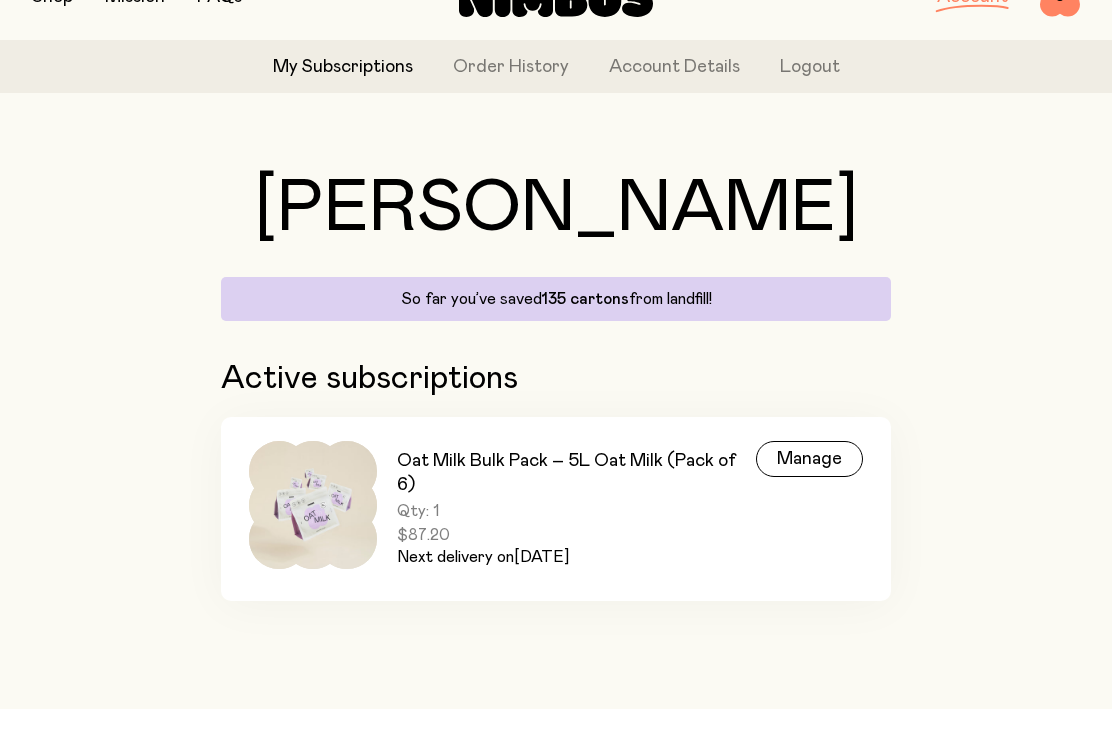 scroll, scrollTop: 38, scrollLeft: 0, axis: vertical 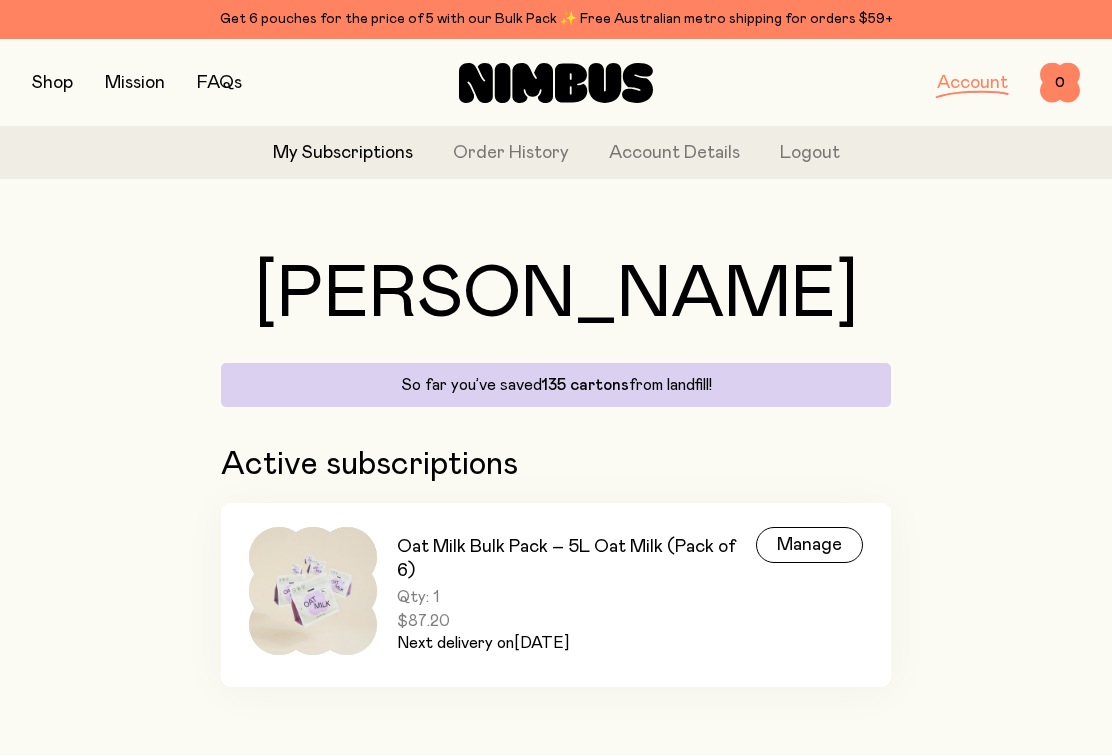 click on "Order History" at bounding box center (511, 154) 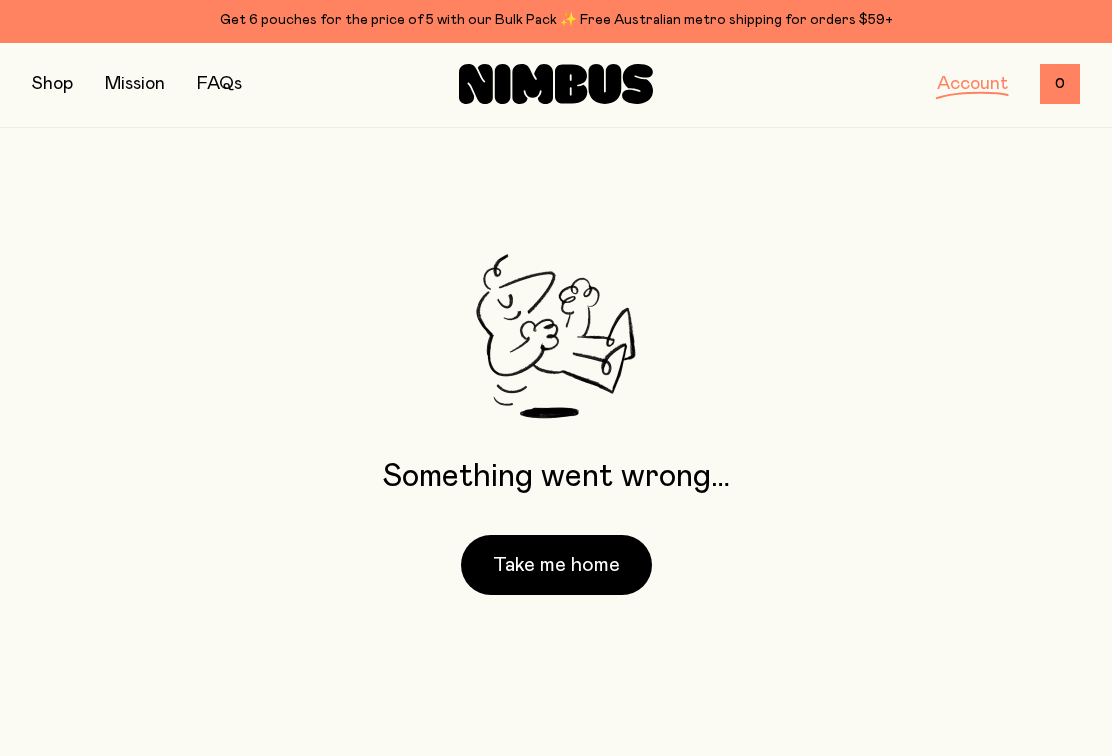 click on "Take me home" at bounding box center (556, 565) 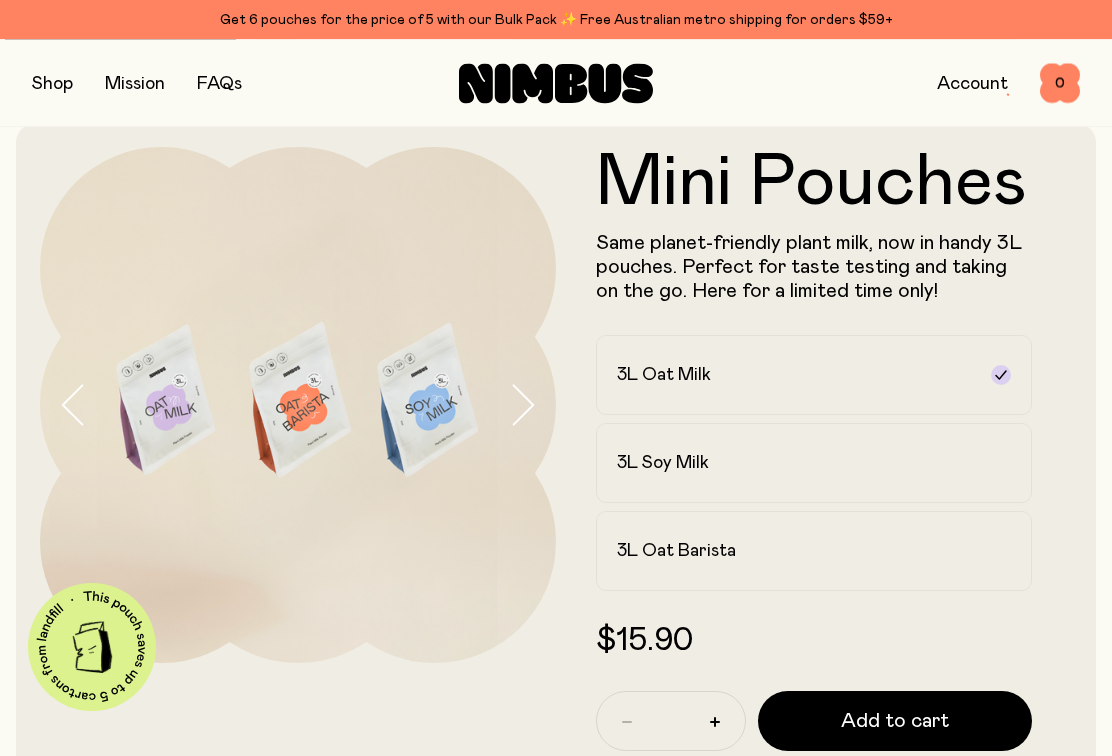 scroll, scrollTop: 0, scrollLeft: 0, axis: both 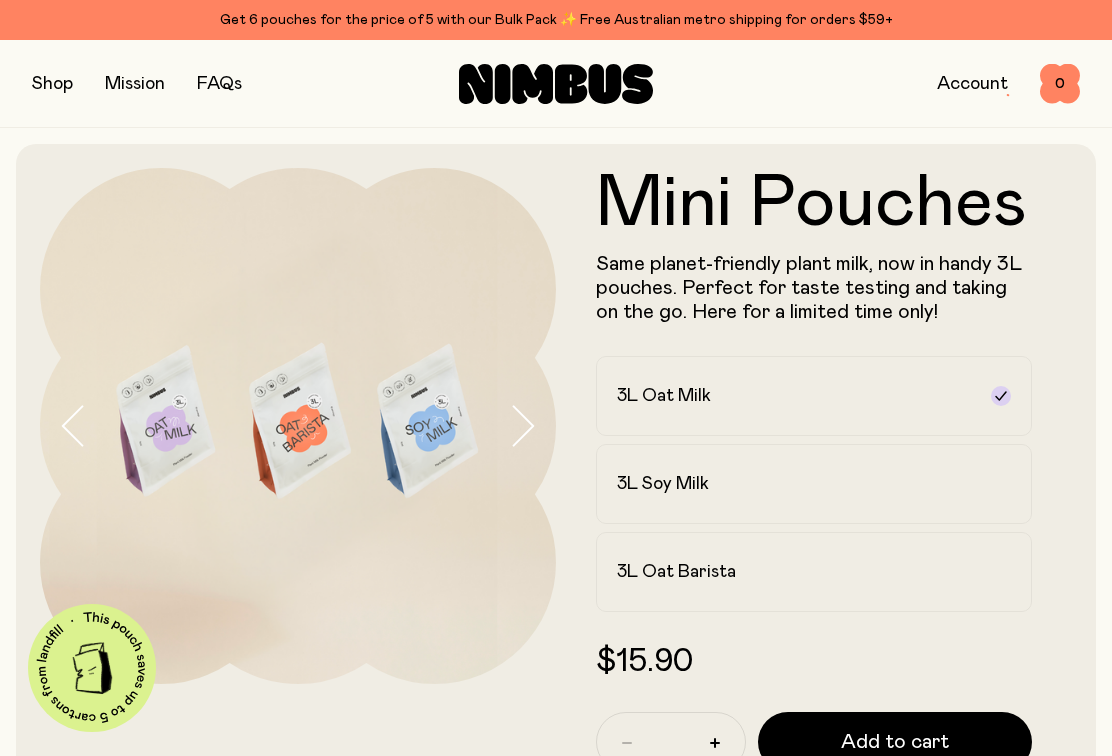 click at bounding box center (52, 84) 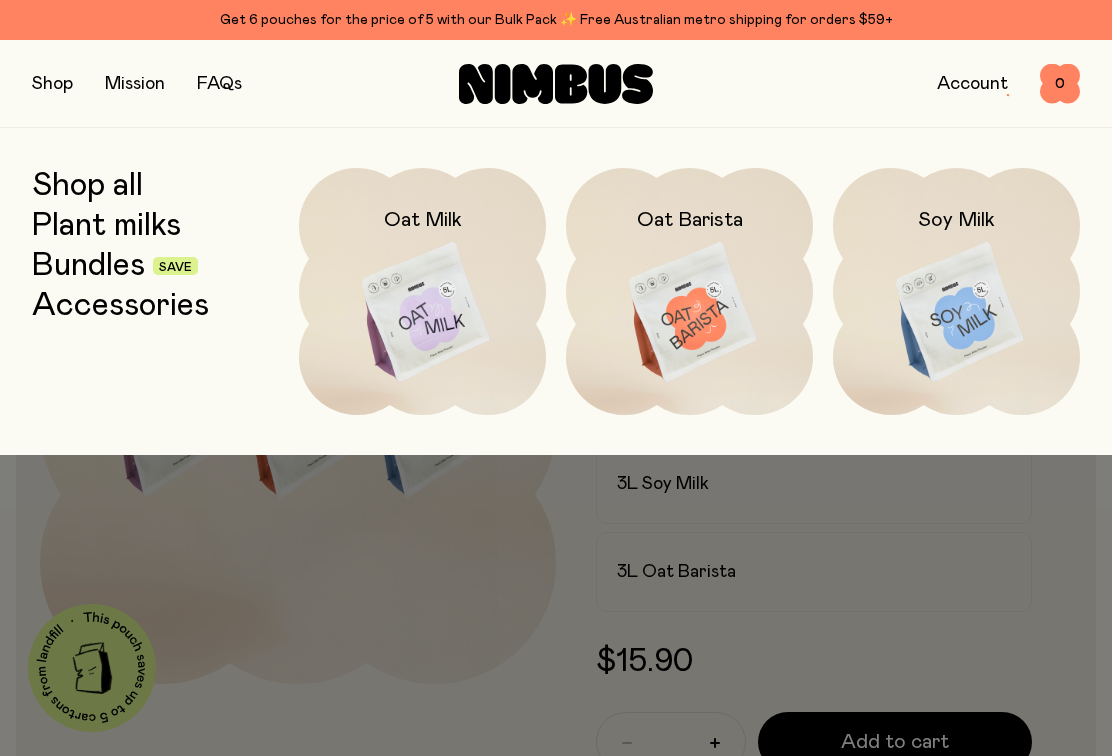 click at bounding box center [422, 313] 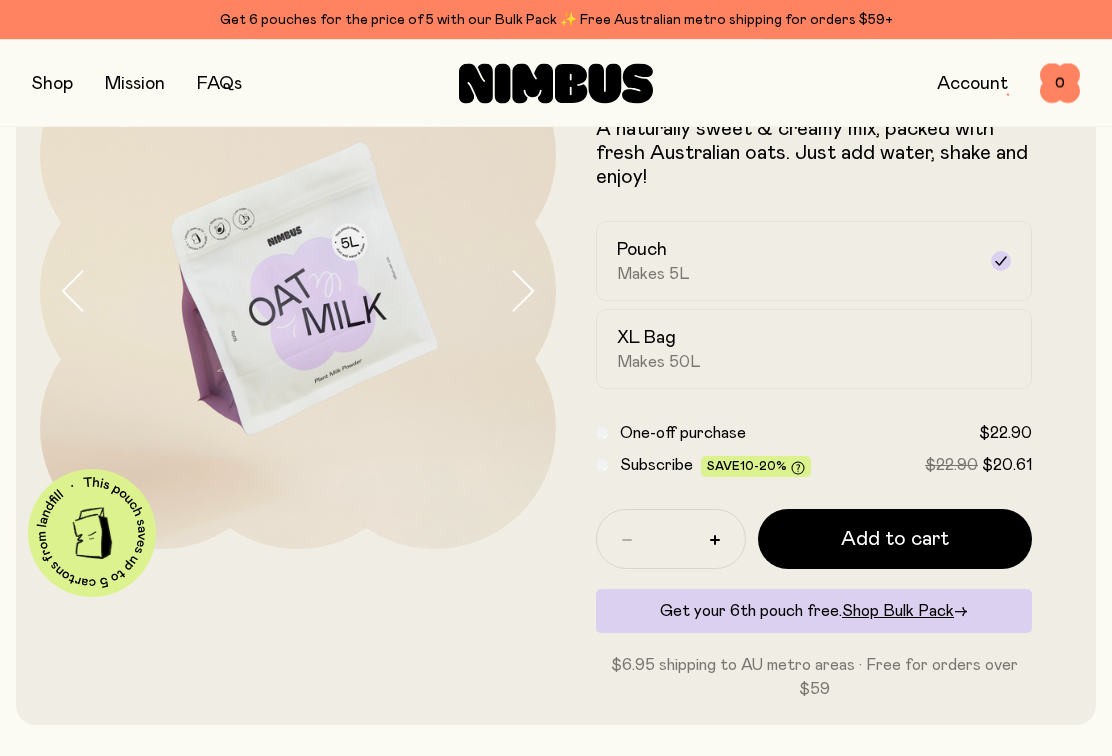 scroll, scrollTop: 135, scrollLeft: 0, axis: vertical 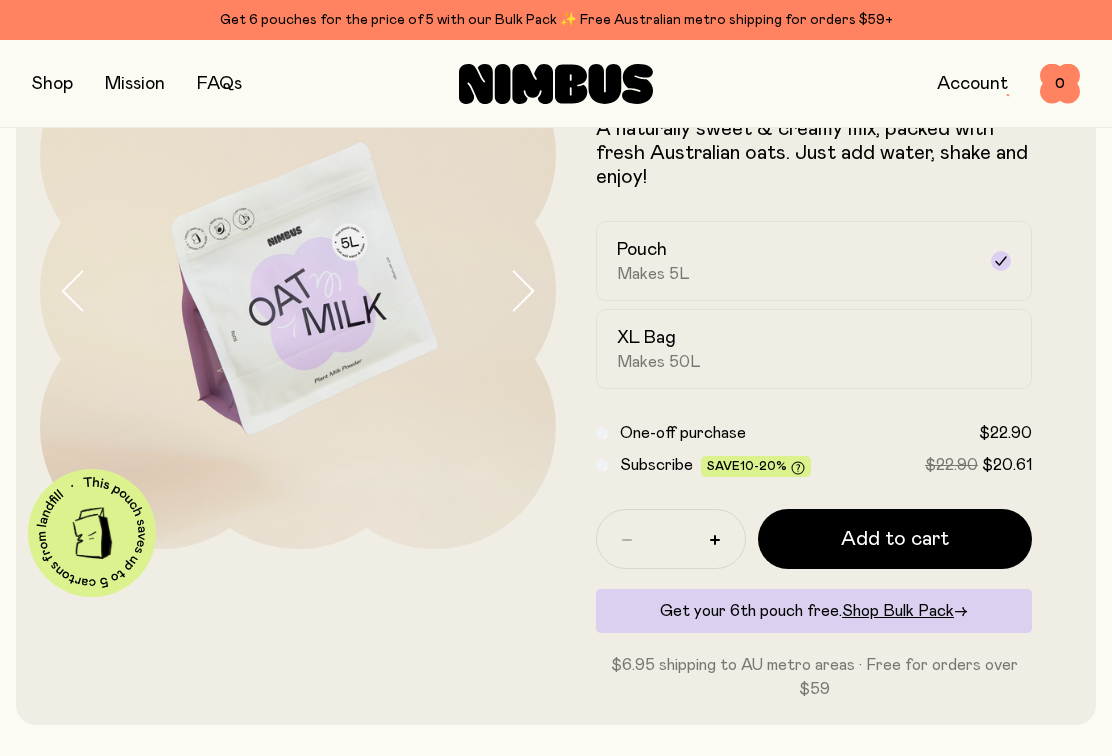 click on "Makes 50L" at bounding box center [659, 362] 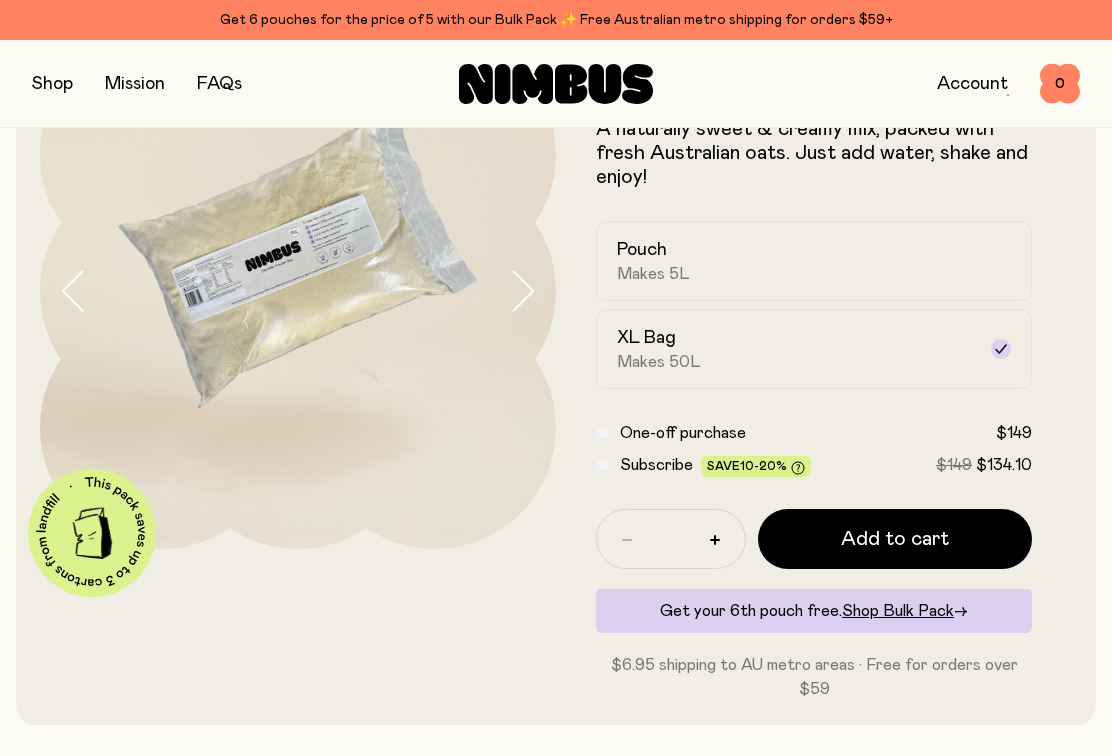 click on "Makes 5L" at bounding box center (653, 274) 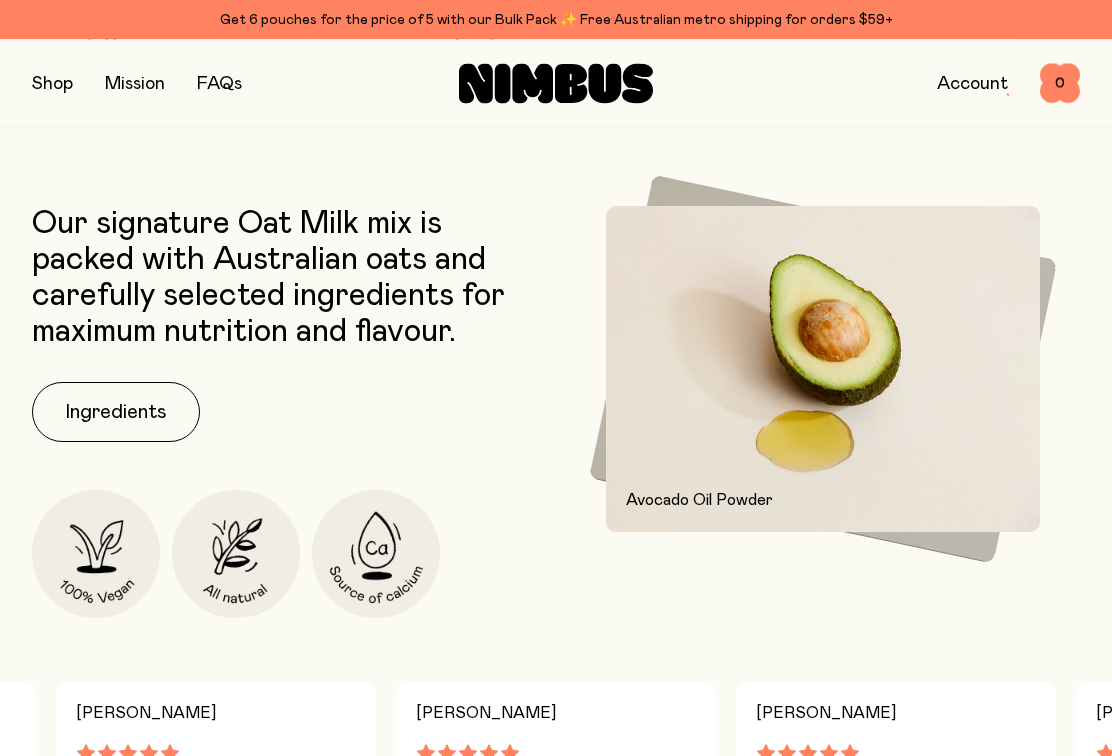 scroll, scrollTop: 763, scrollLeft: 0, axis: vertical 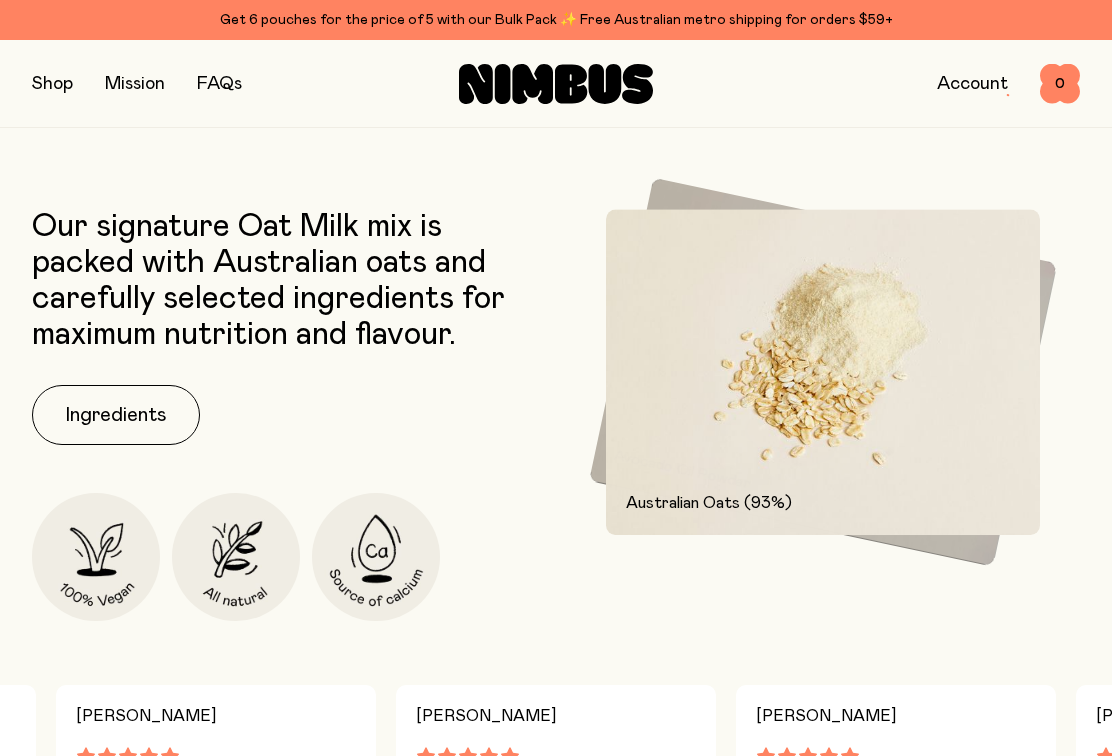 click on "Ingredients" at bounding box center (116, 415) 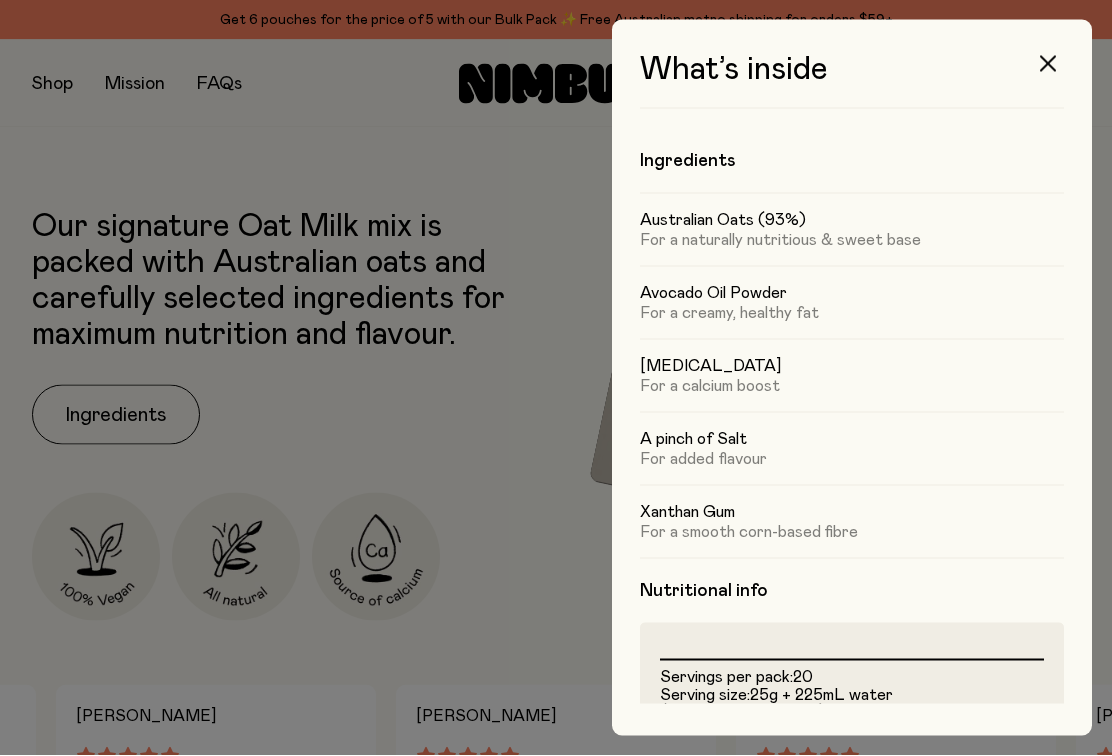 scroll, scrollTop: 0, scrollLeft: 0, axis: both 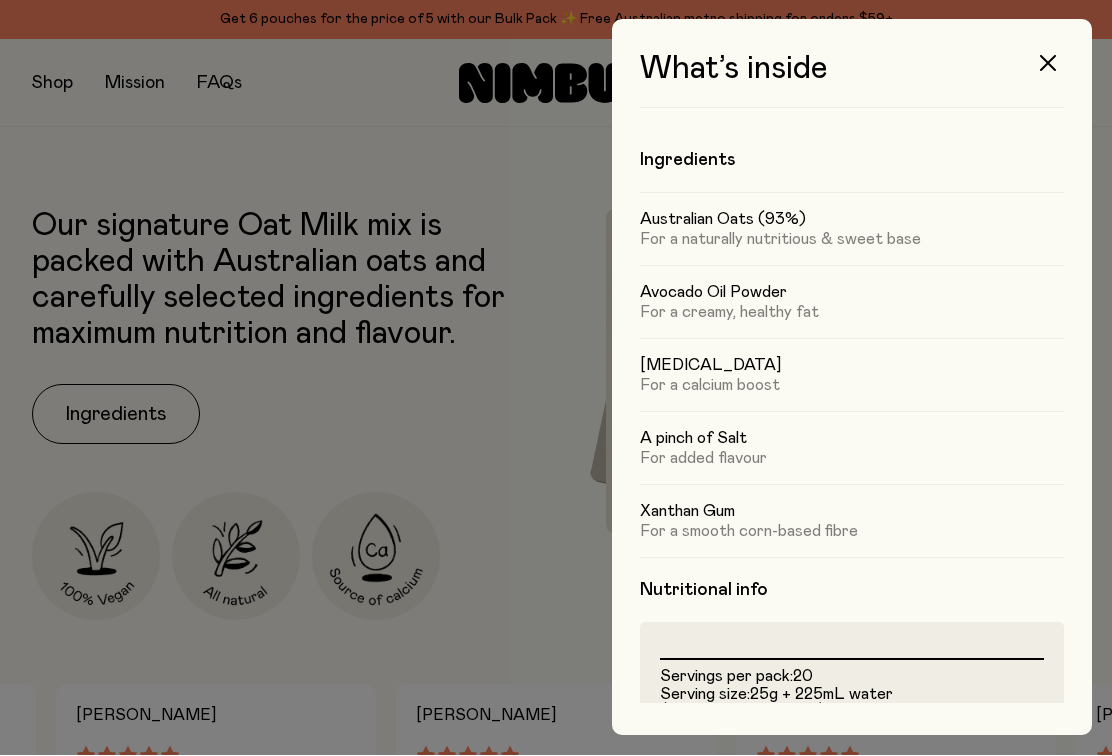 click at bounding box center [1048, 64] 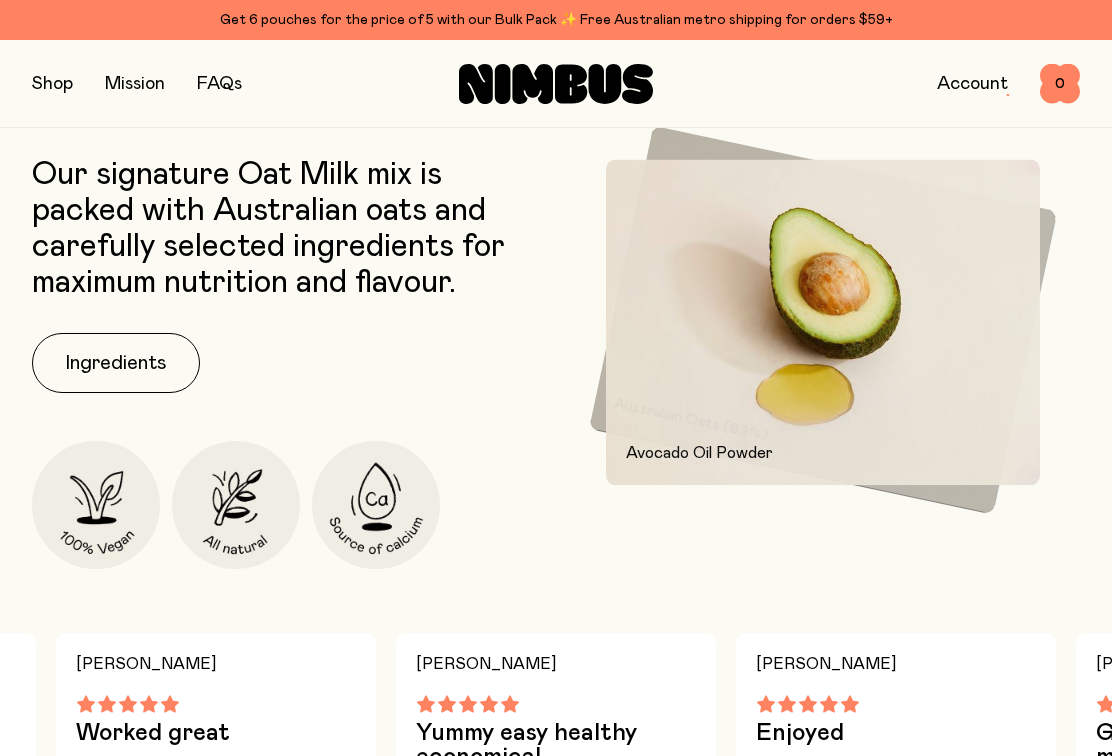 scroll, scrollTop: 814, scrollLeft: 0, axis: vertical 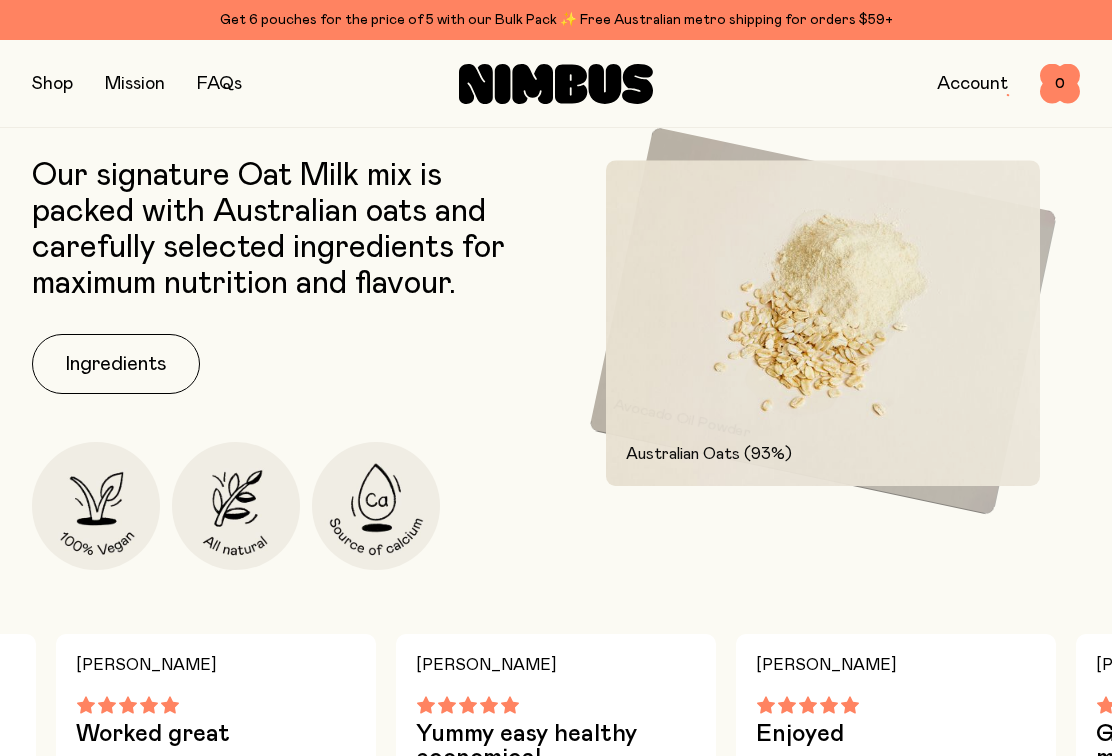 click on "Account" at bounding box center [972, 84] 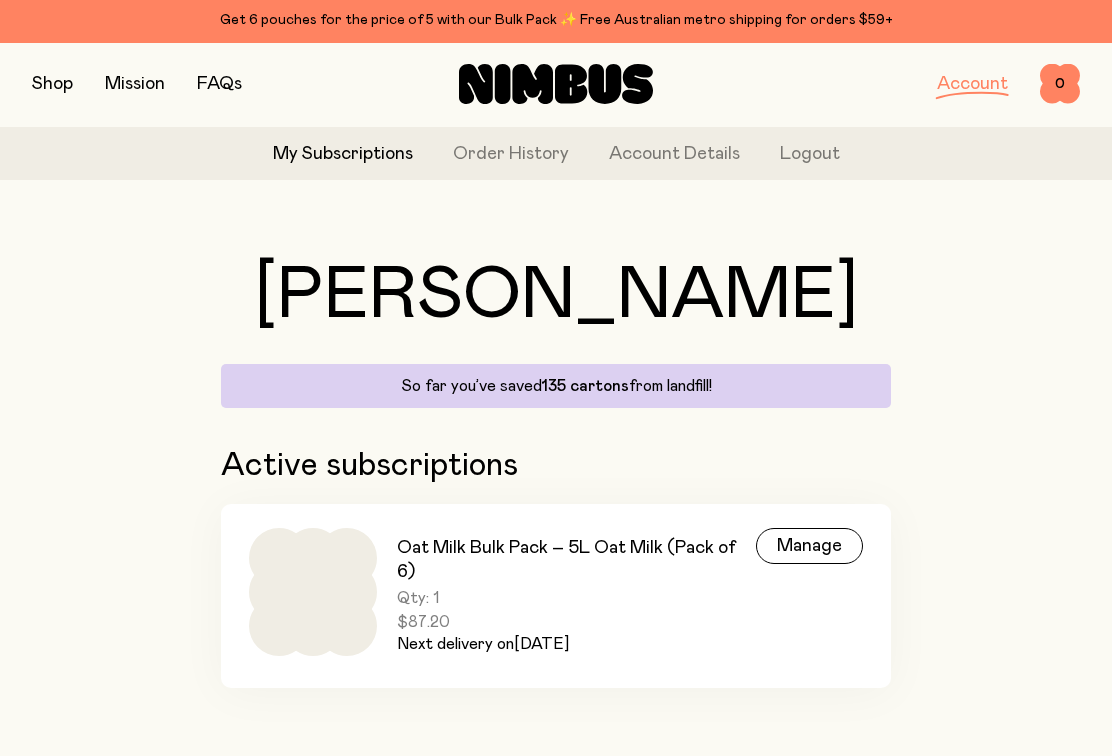 scroll, scrollTop: 0, scrollLeft: 0, axis: both 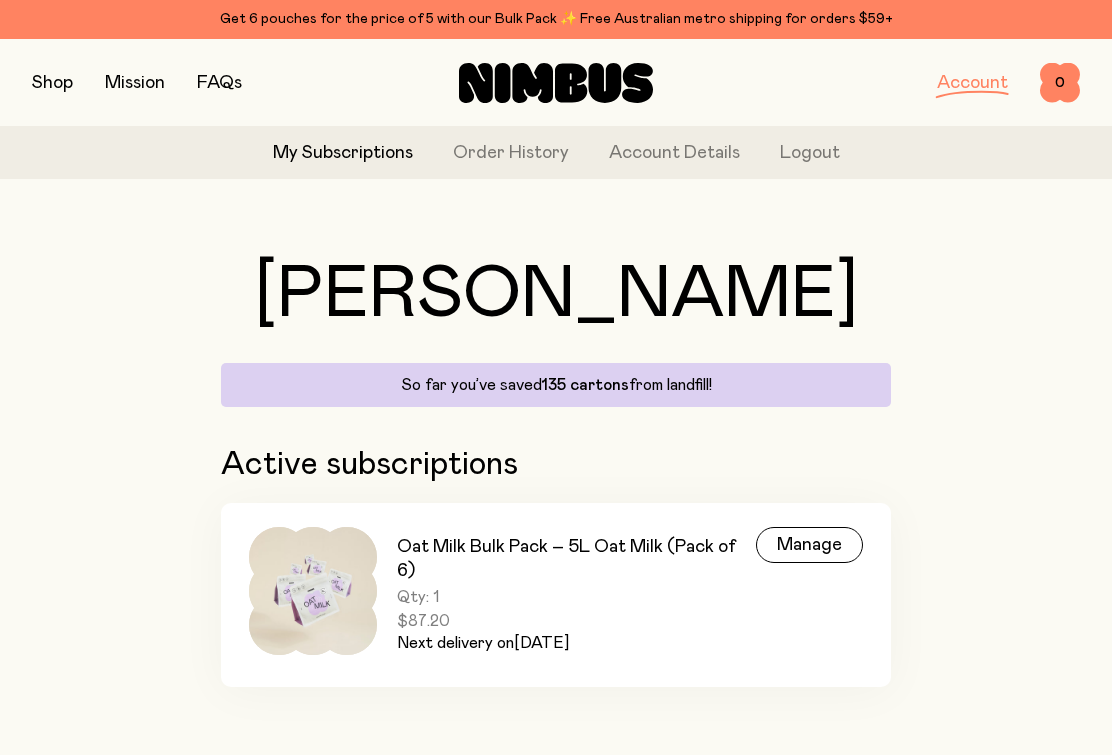 click on "Order History" 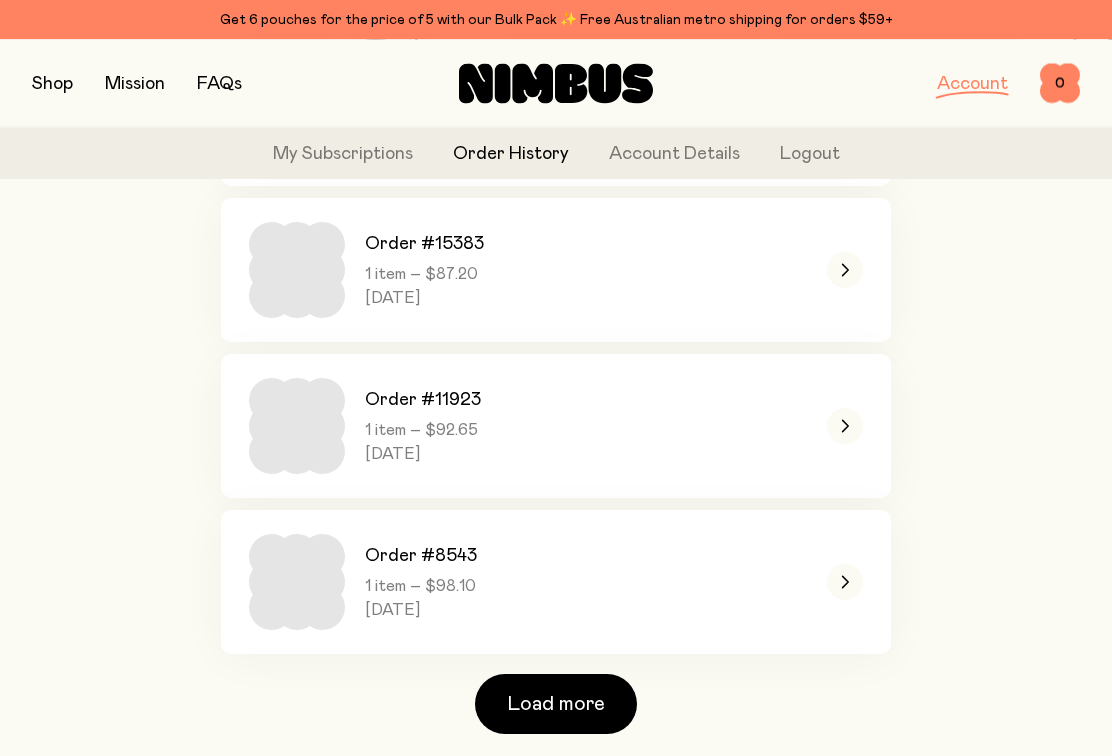 scroll, scrollTop: 466, scrollLeft: 0, axis: vertical 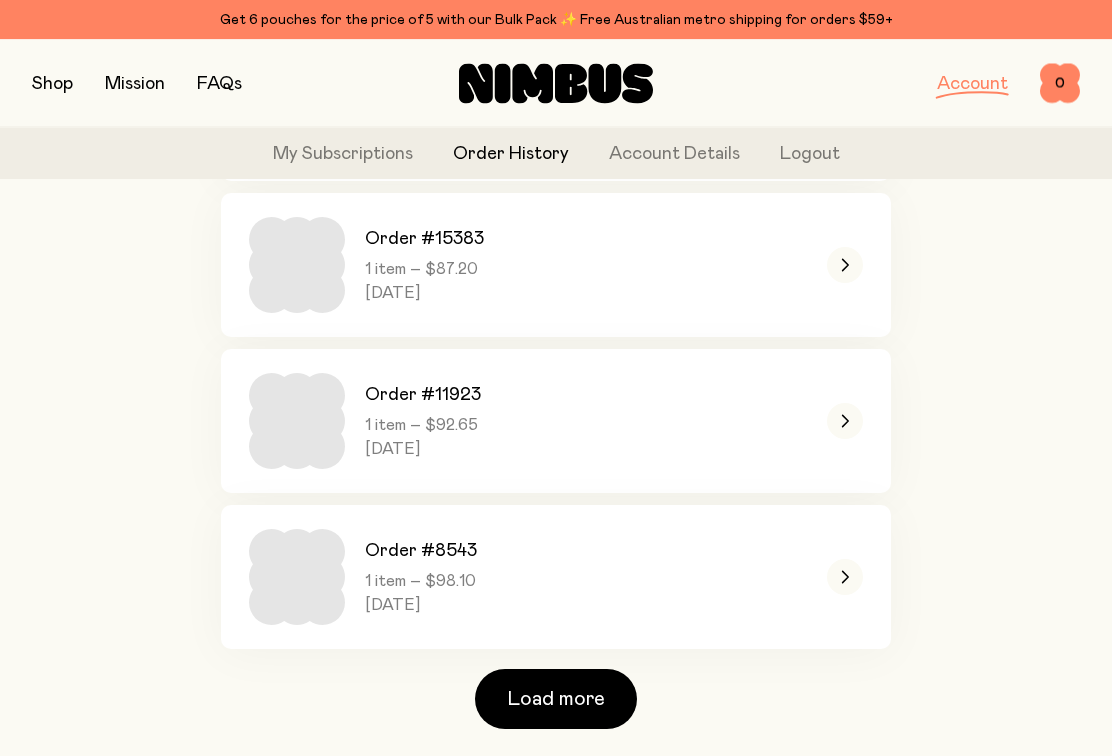 click on "Load more" at bounding box center [556, 700] 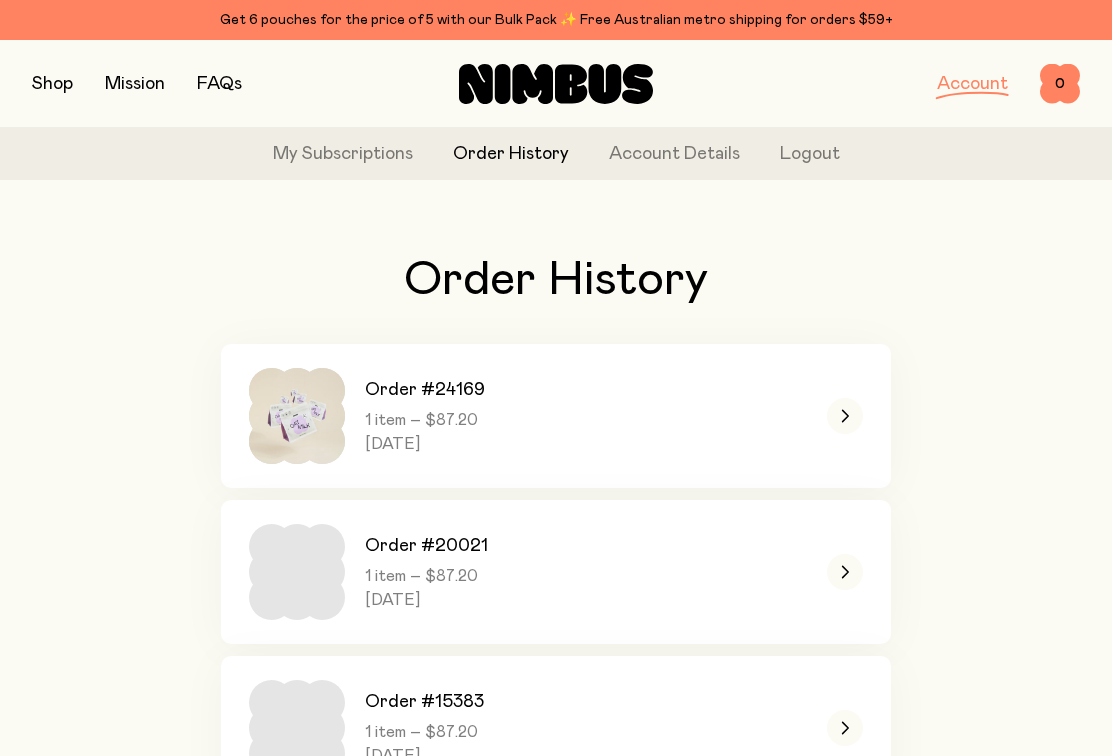 scroll, scrollTop: 0, scrollLeft: 0, axis: both 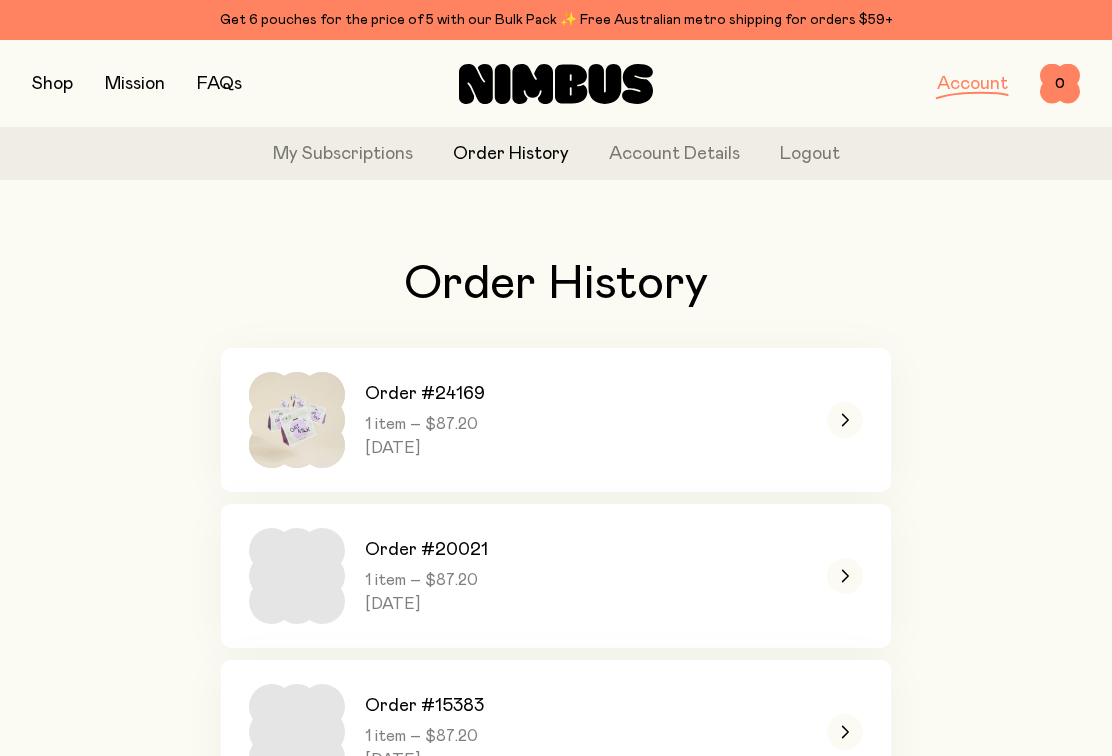 click on "Account Details" 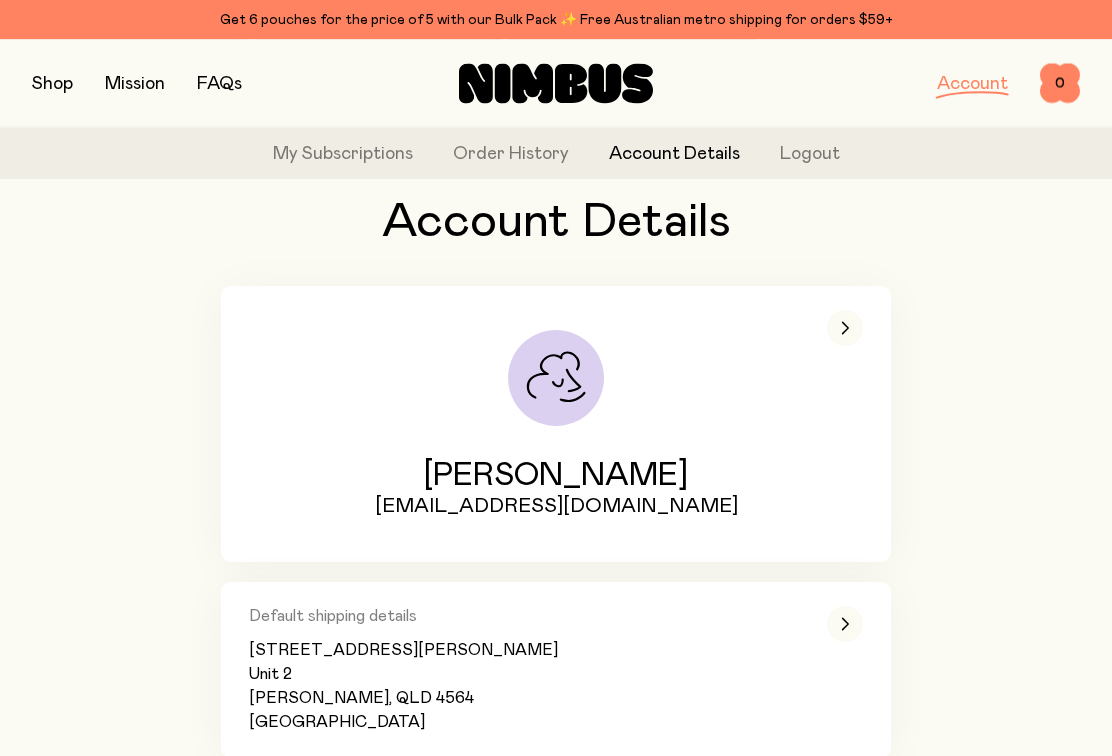 scroll, scrollTop: 61, scrollLeft: 0, axis: vertical 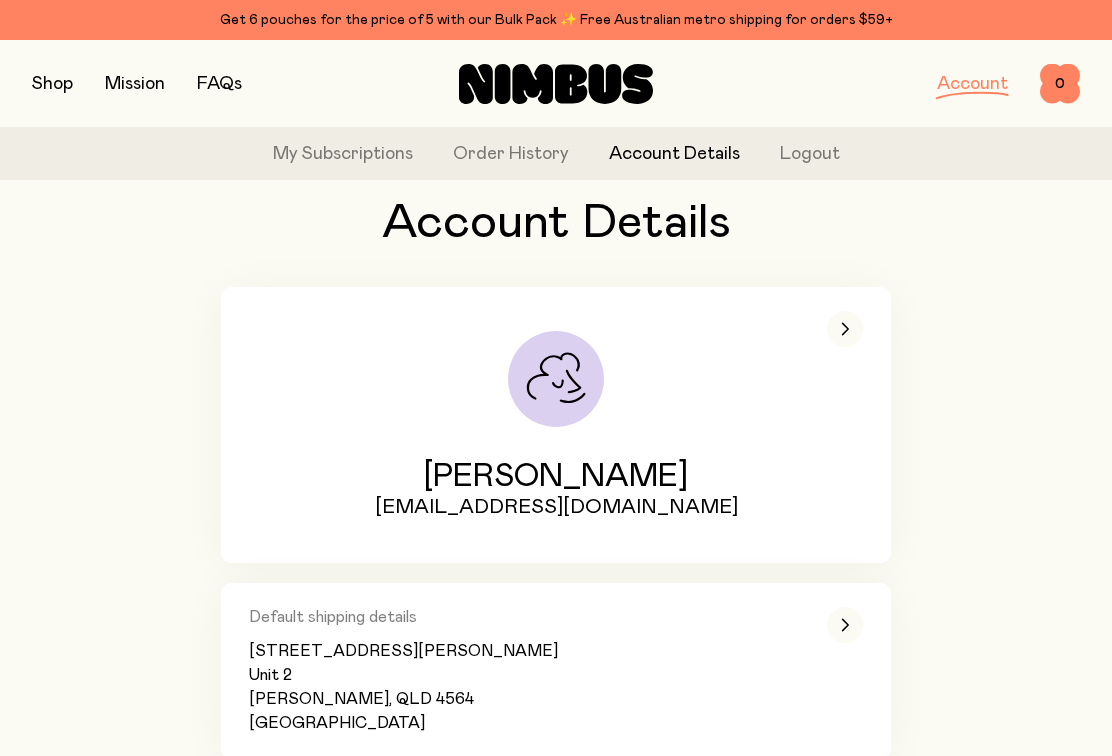 click at bounding box center [845, 329] 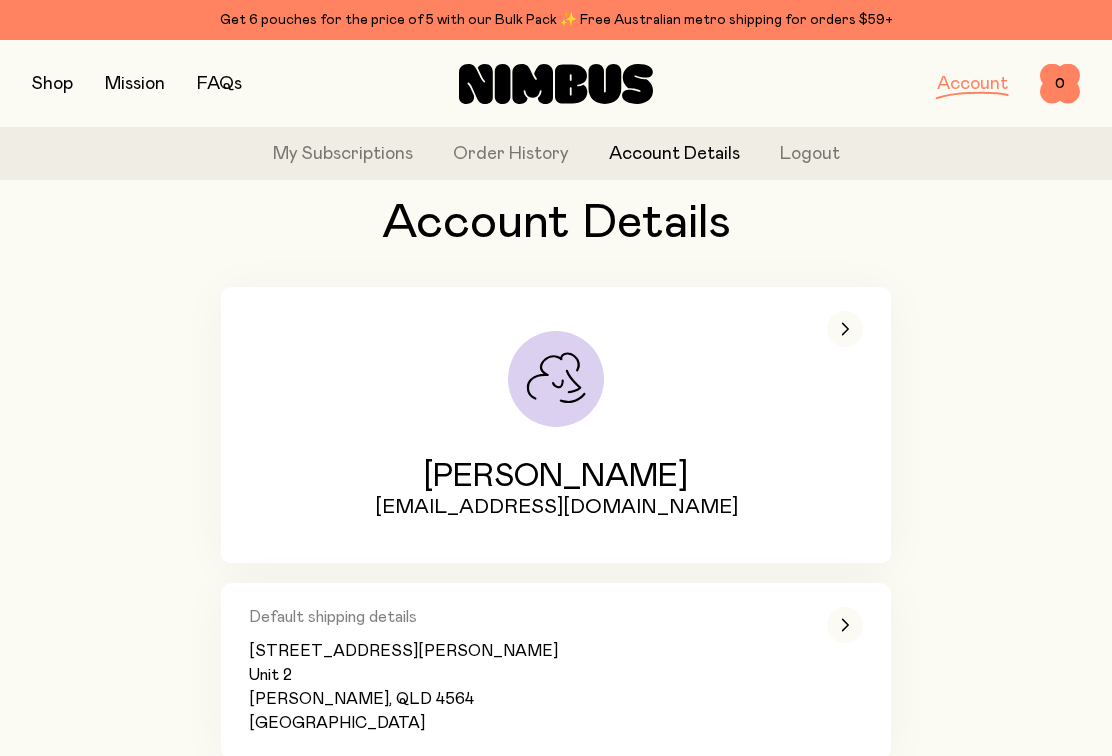 scroll, scrollTop: 0, scrollLeft: 0, axis: both 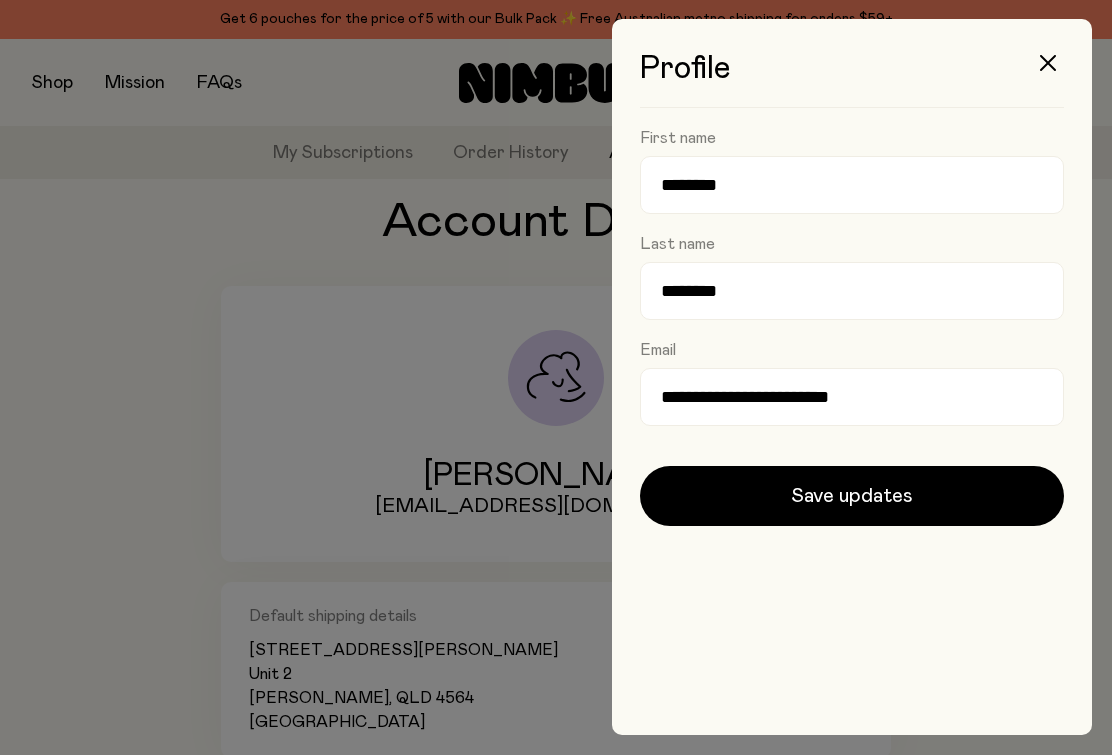 click at bounding box center [1048, 64] 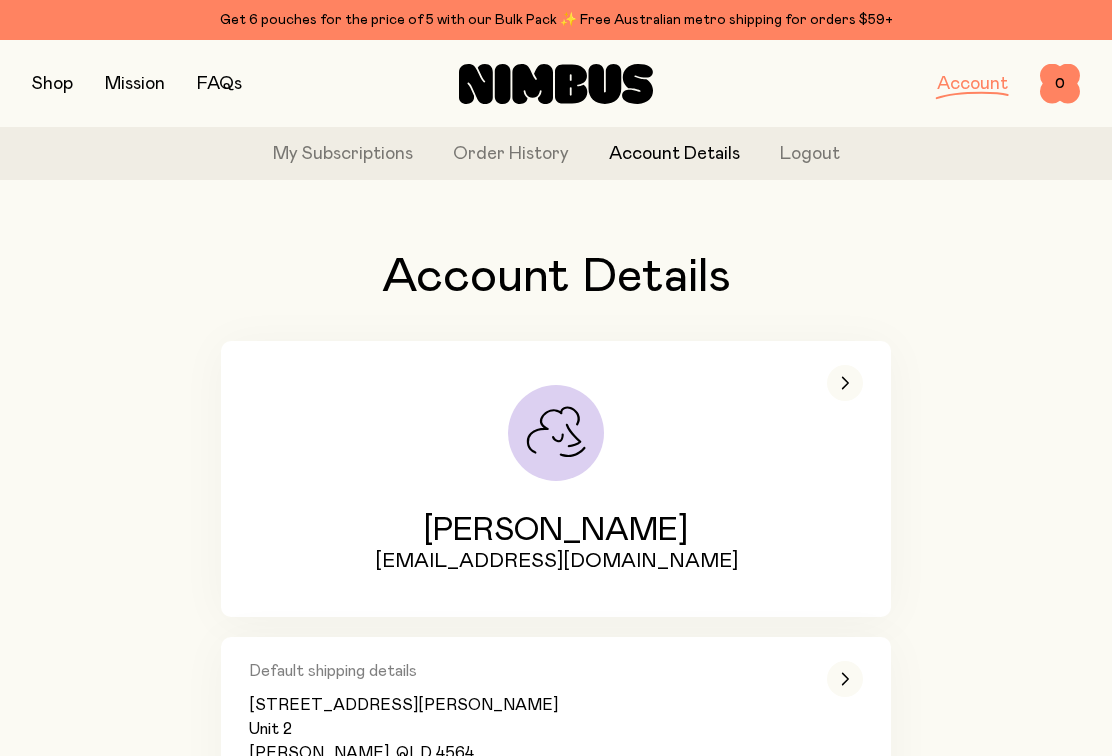 scroll, scrollTop: 0, scrollLeft: 0, axis: both 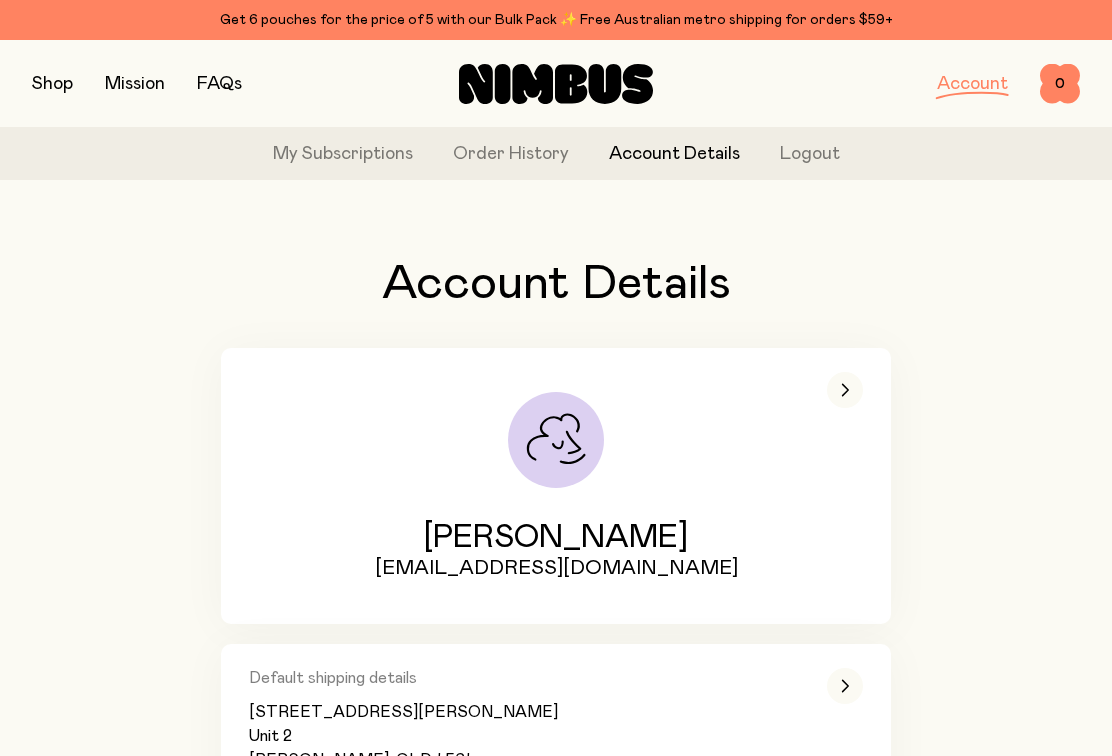 click on "My Subscriptions" 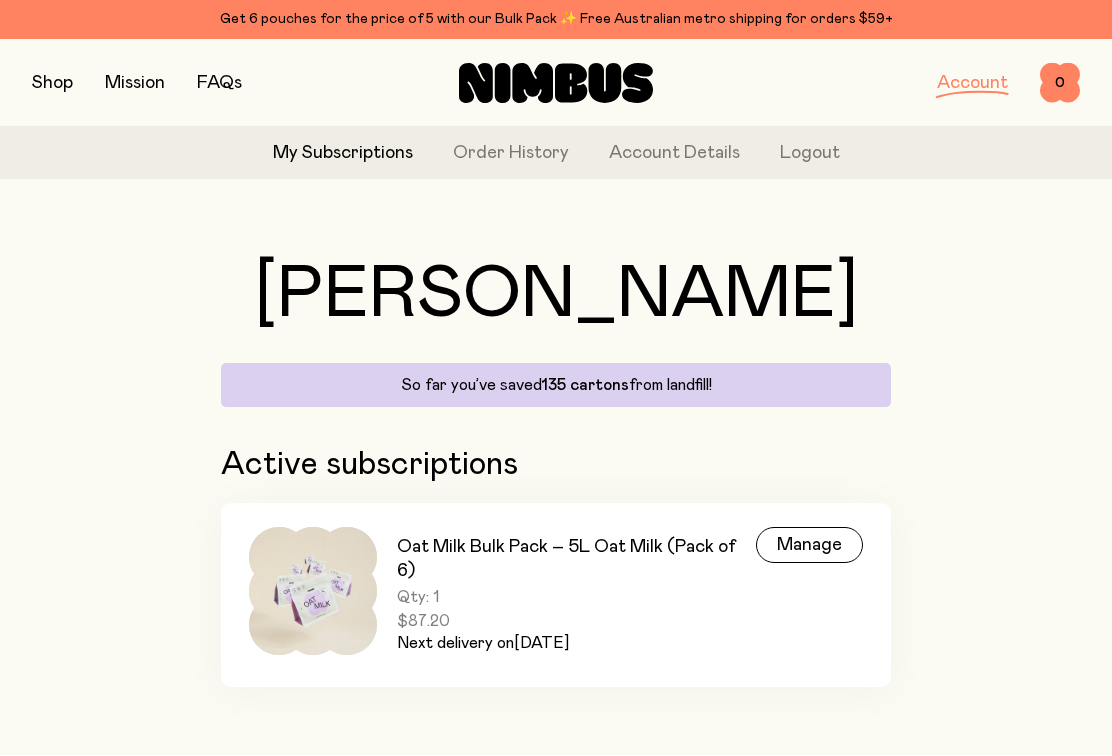 click on "Manage" at bounding box center [809, 546] 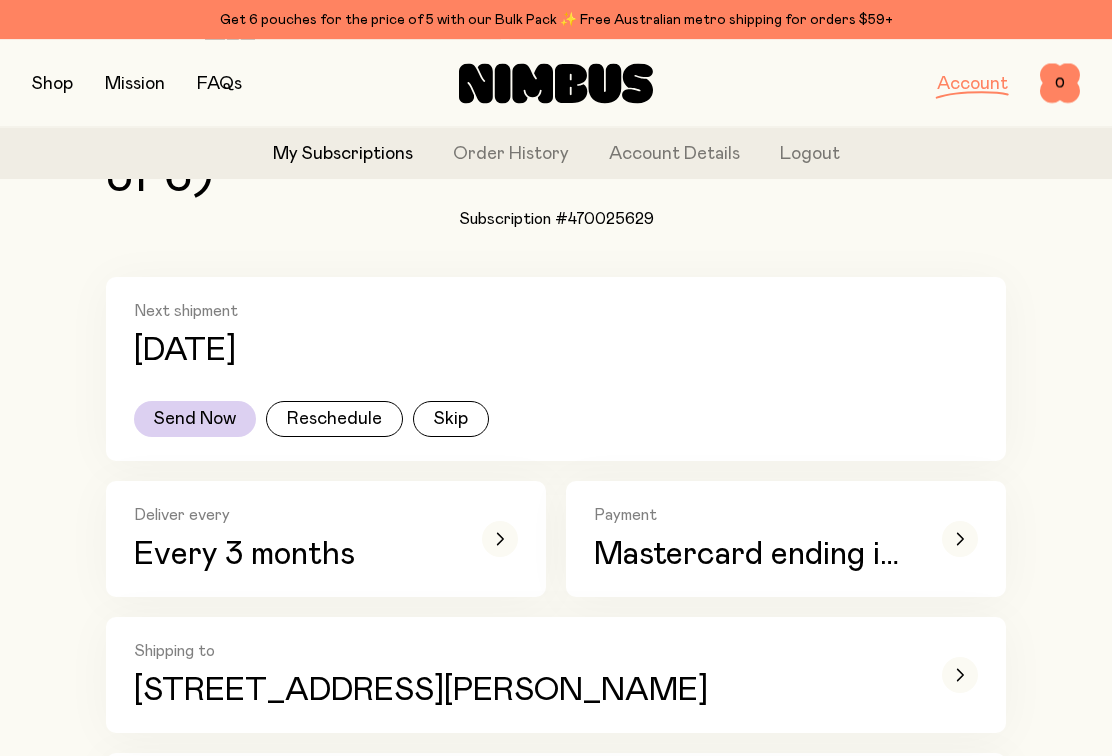 scroll, scrollTop: 217, scrollLeft: 0, axis: vertical 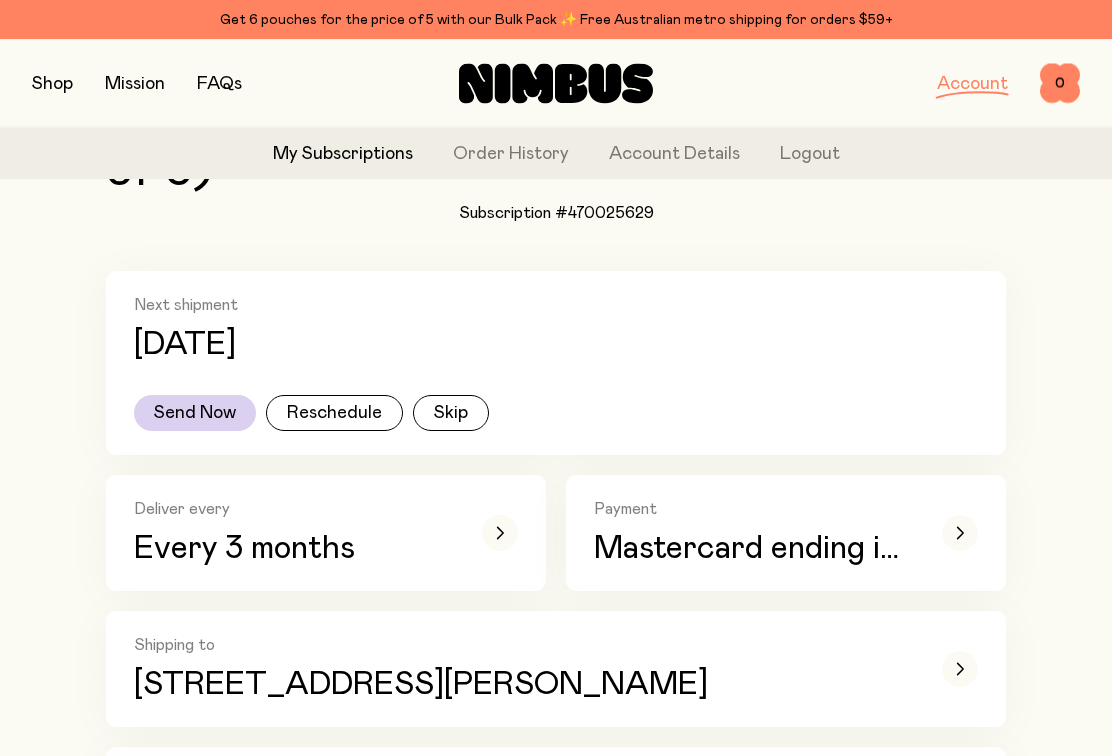 click 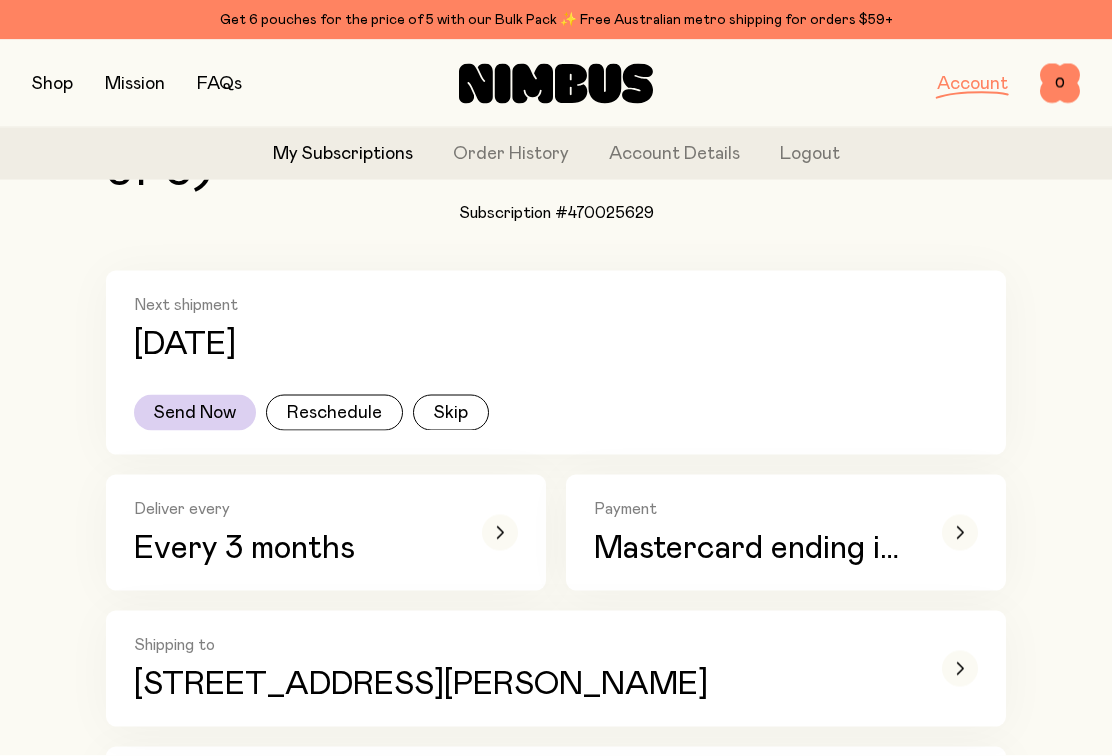 scroll, scrollTop: 0, scrollLeft: 0, axis: both 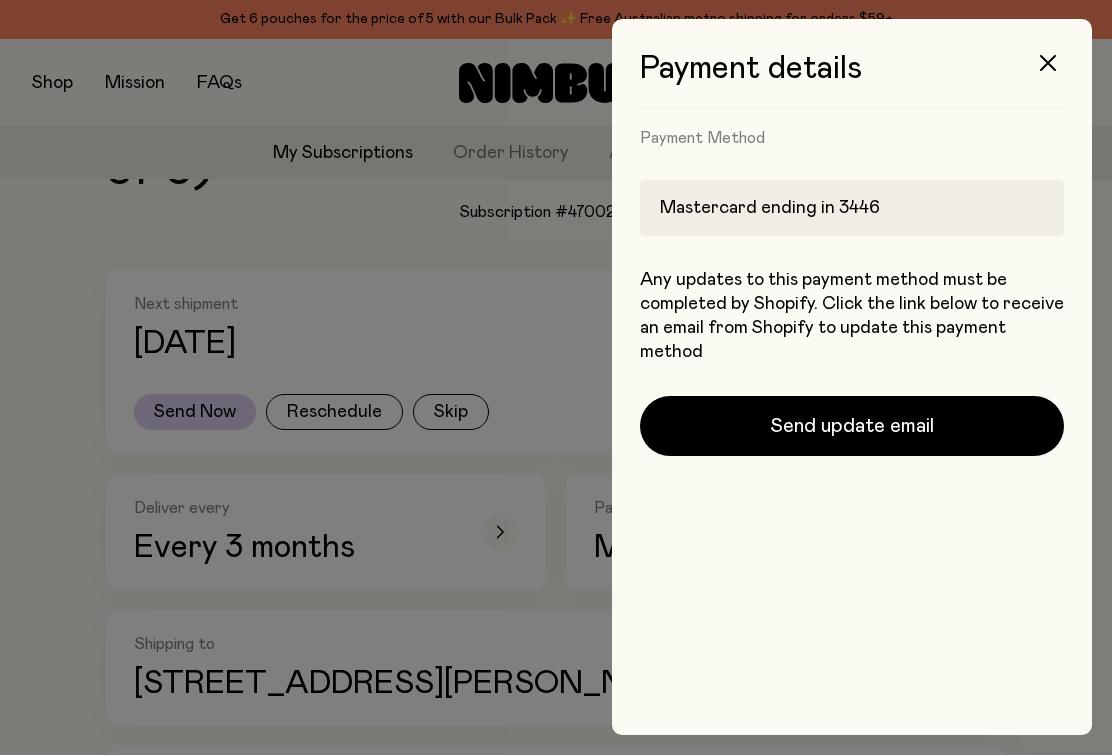 click at bounding box center (1048, 64) 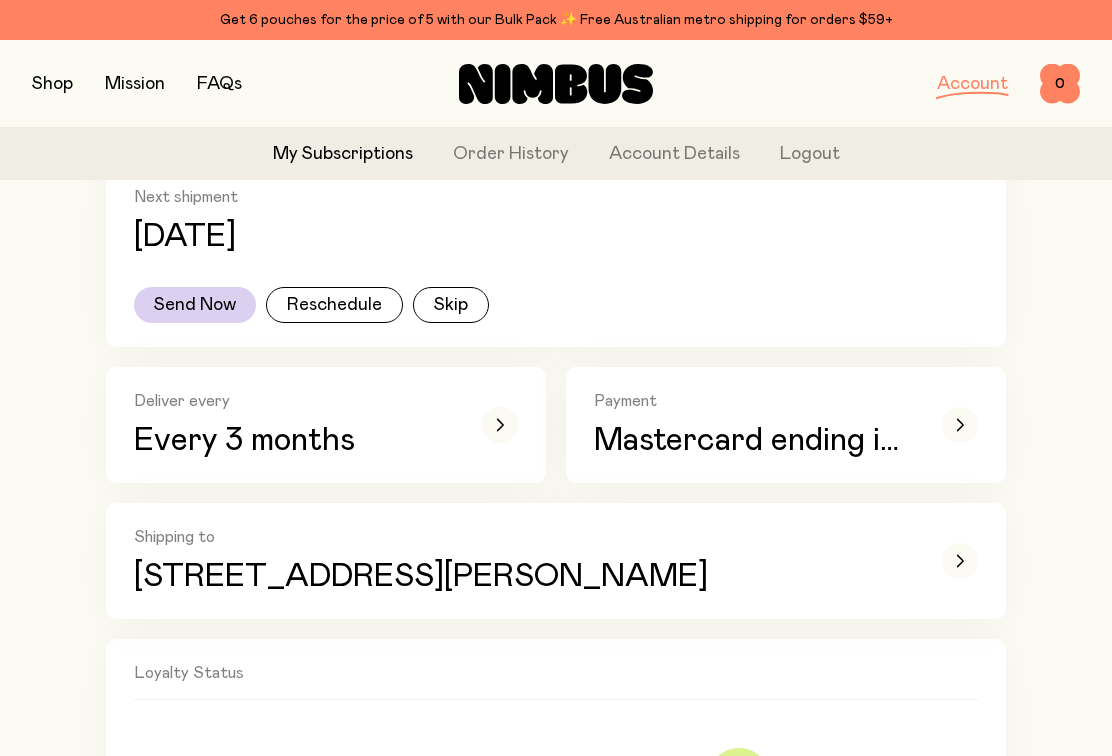 scroll, scrollTop: 339, scrollLeft: 0, axis: vertical 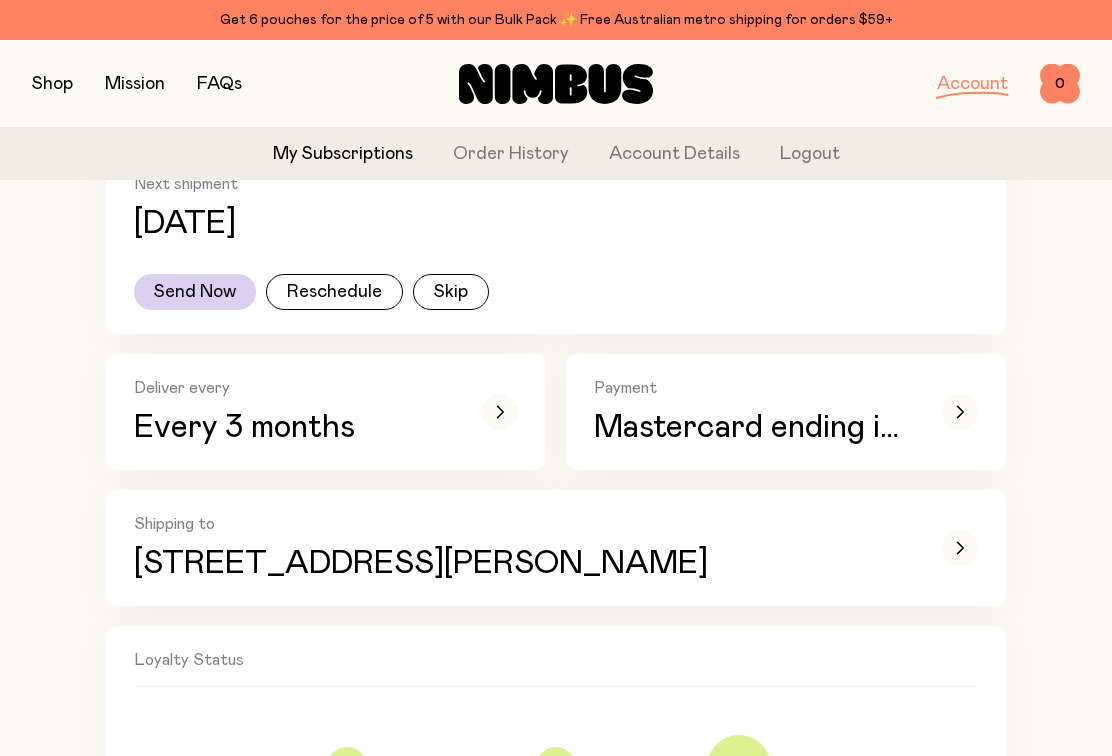 click at bounding box center [960, 548] 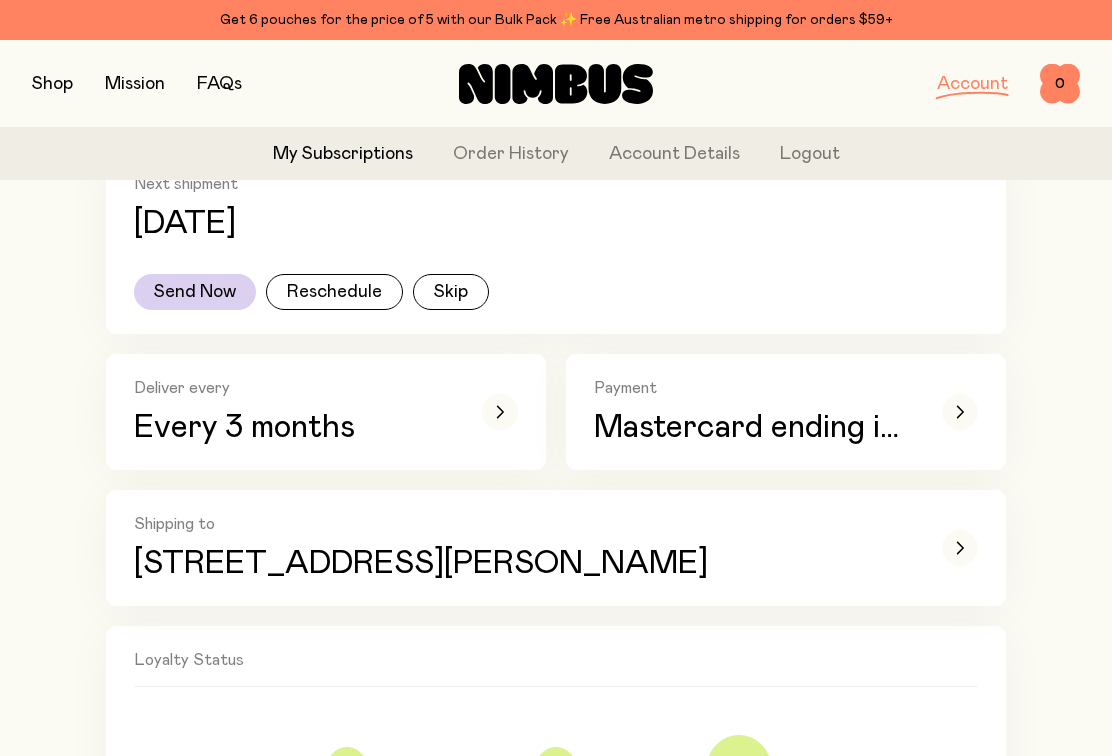 scroll, scrollTop: 0, scrollLeft: 0, axis: both 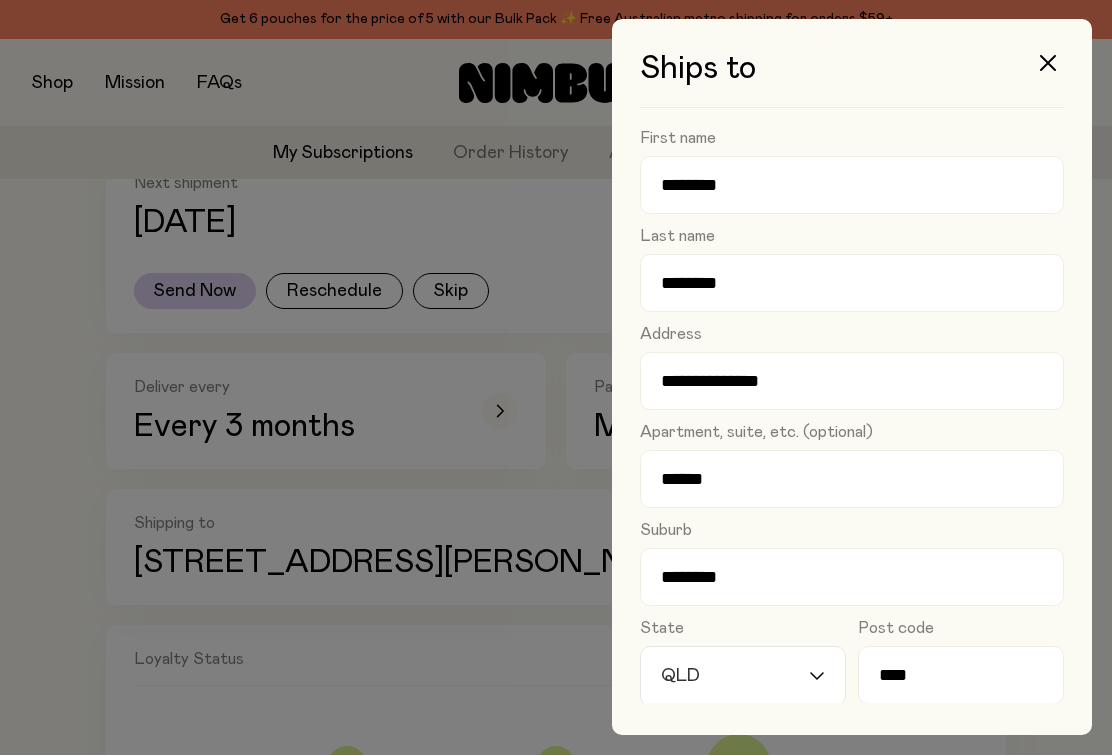 click at bounding box center (1048, 64) 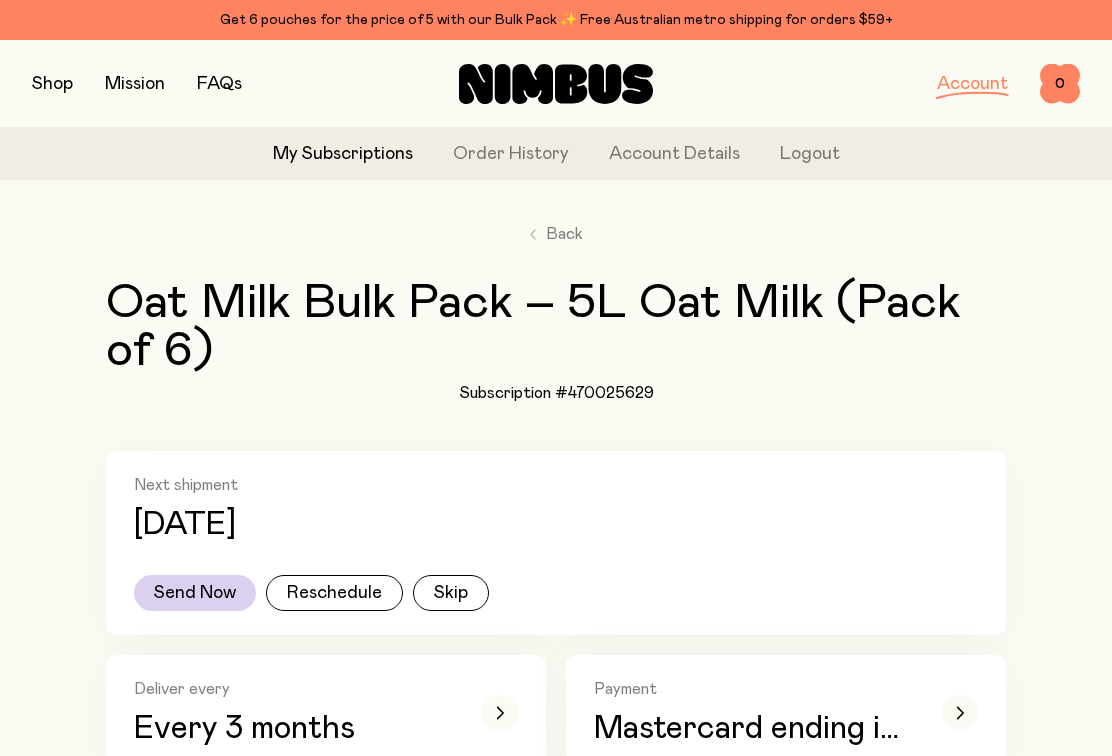 scroll, scrollTop: 0, scrollLeft: 0, axis: both 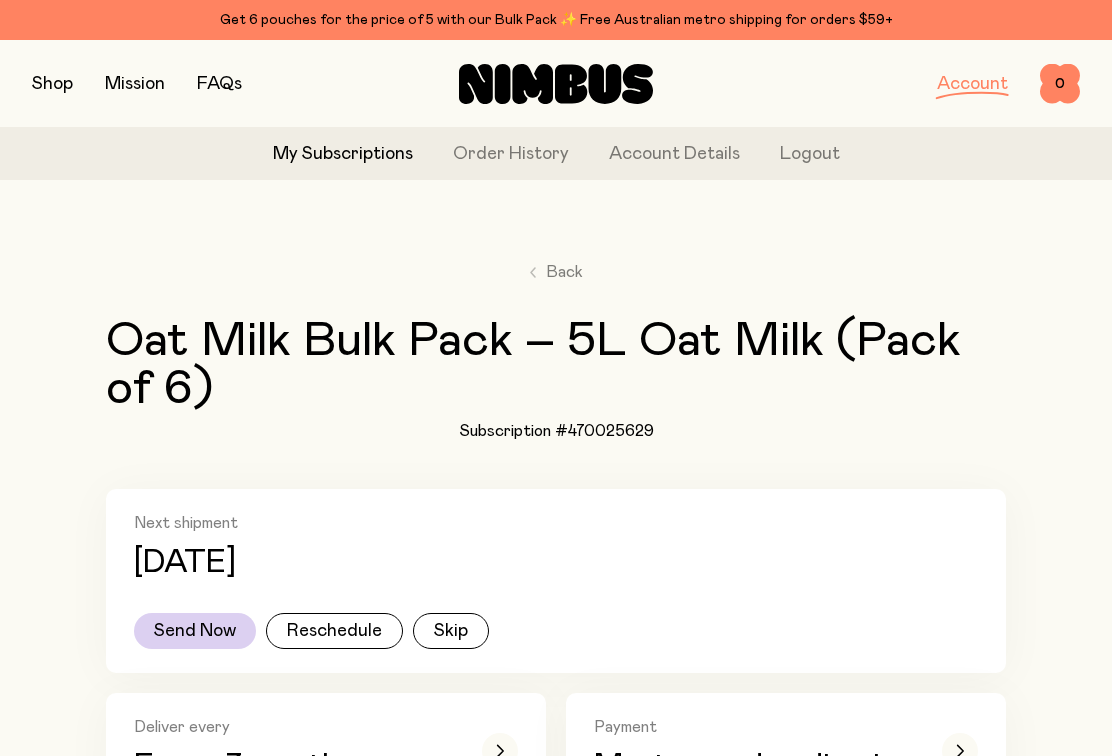 click on "Logout" 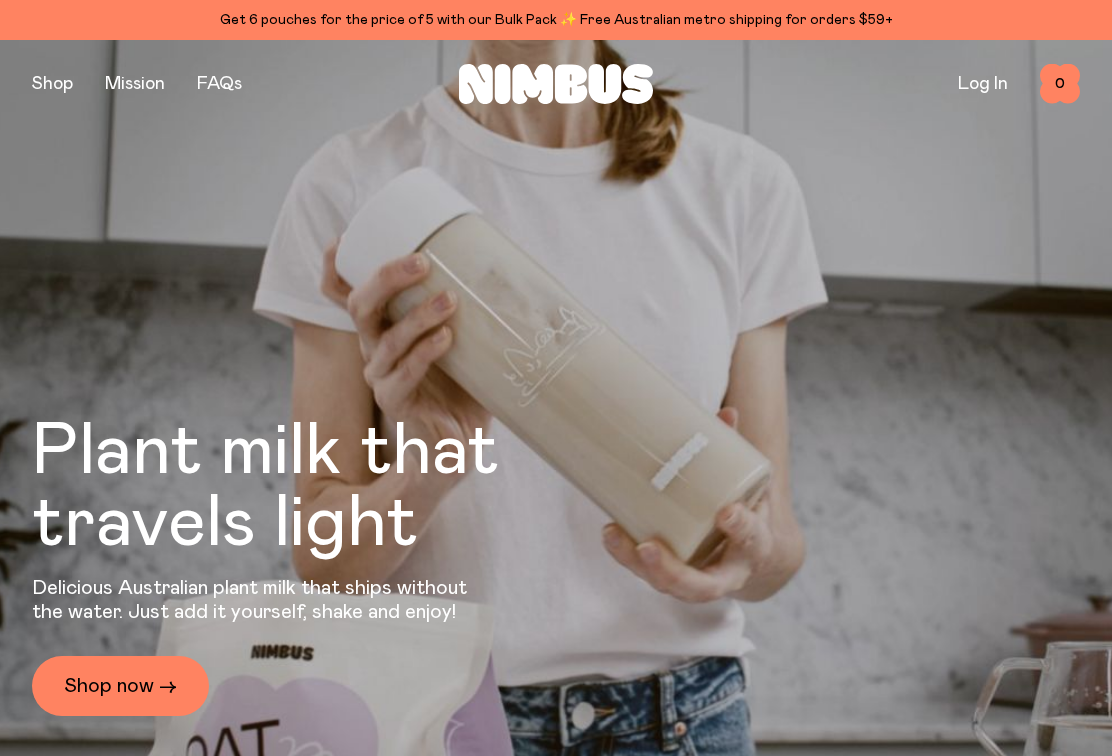 click on "Shop now →" at bounding box center (120, 686) 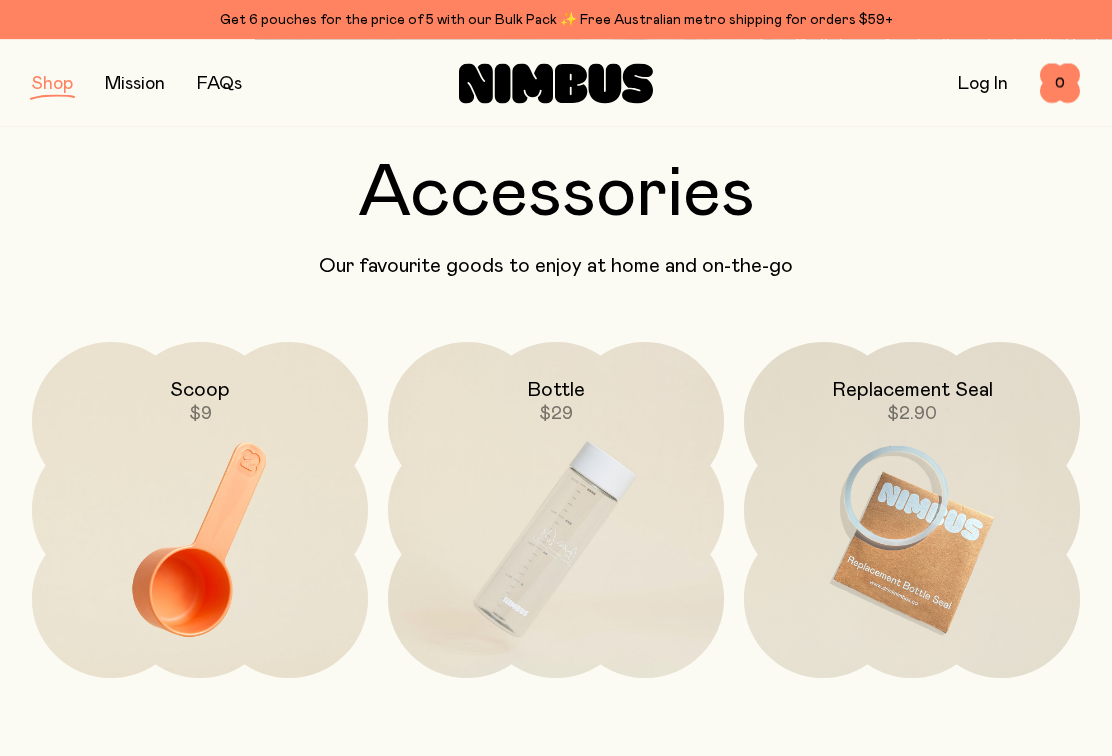 scroll, scrollTop: 2526, scrollLeft: 0, axis: vertical 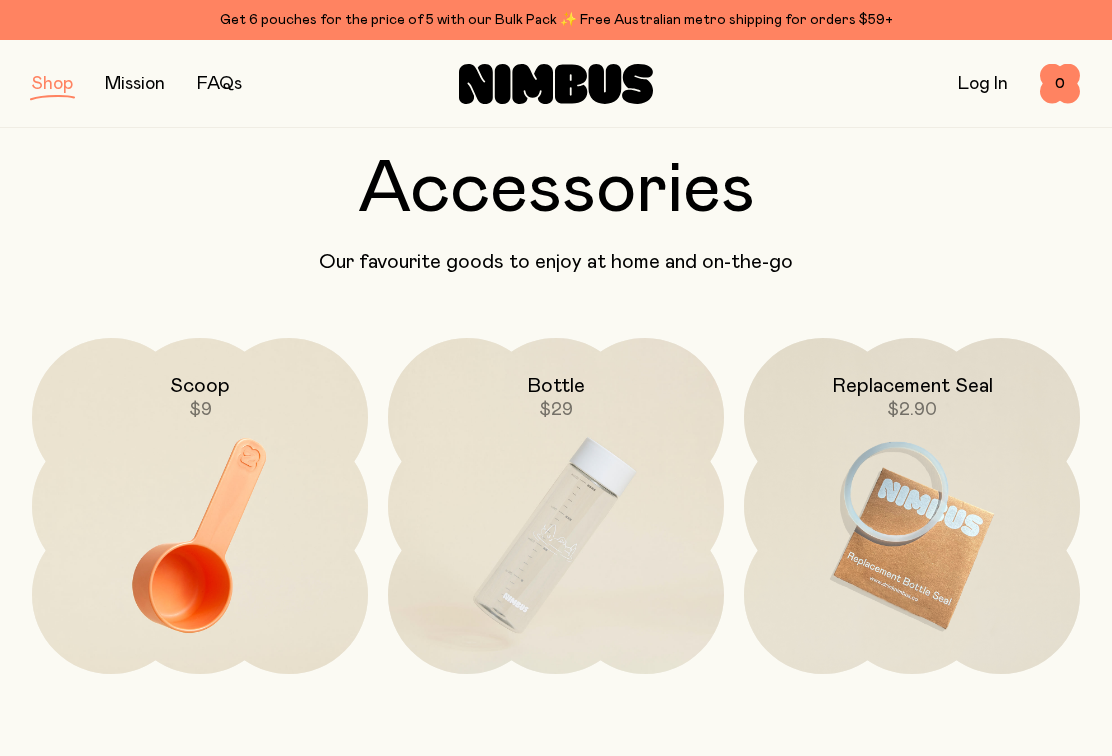 click at bounding box center (556, 535) 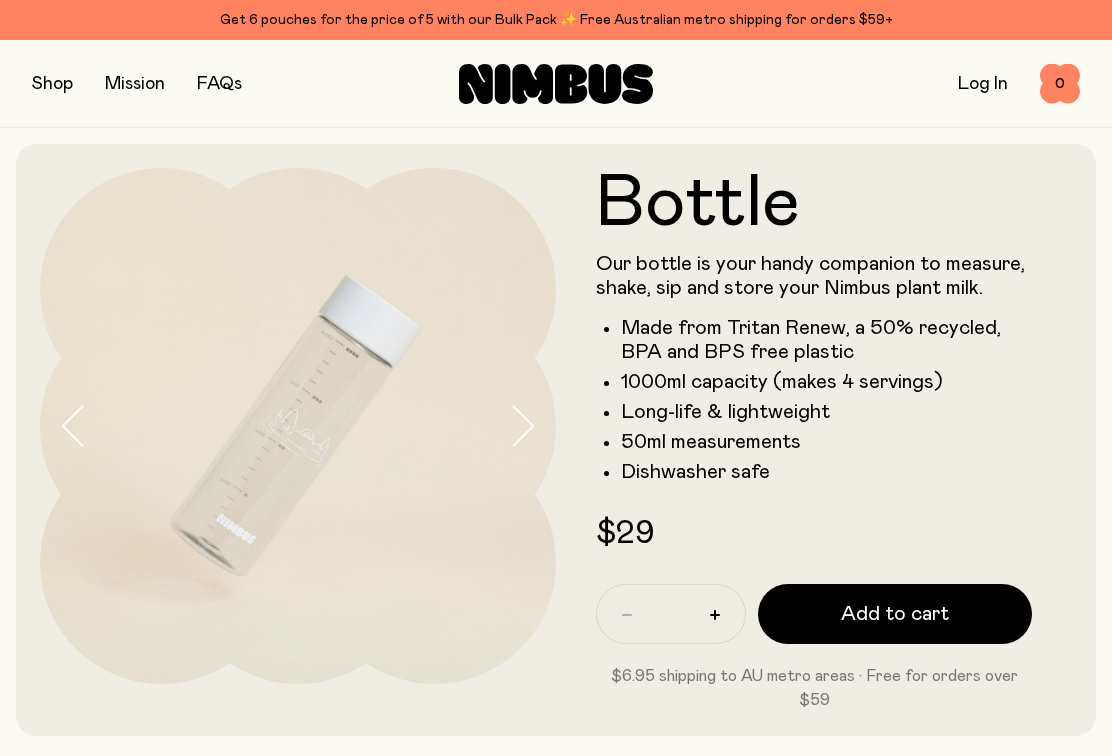 scroll, scrollTop: 0, scrollLeft: 0, axis: both 